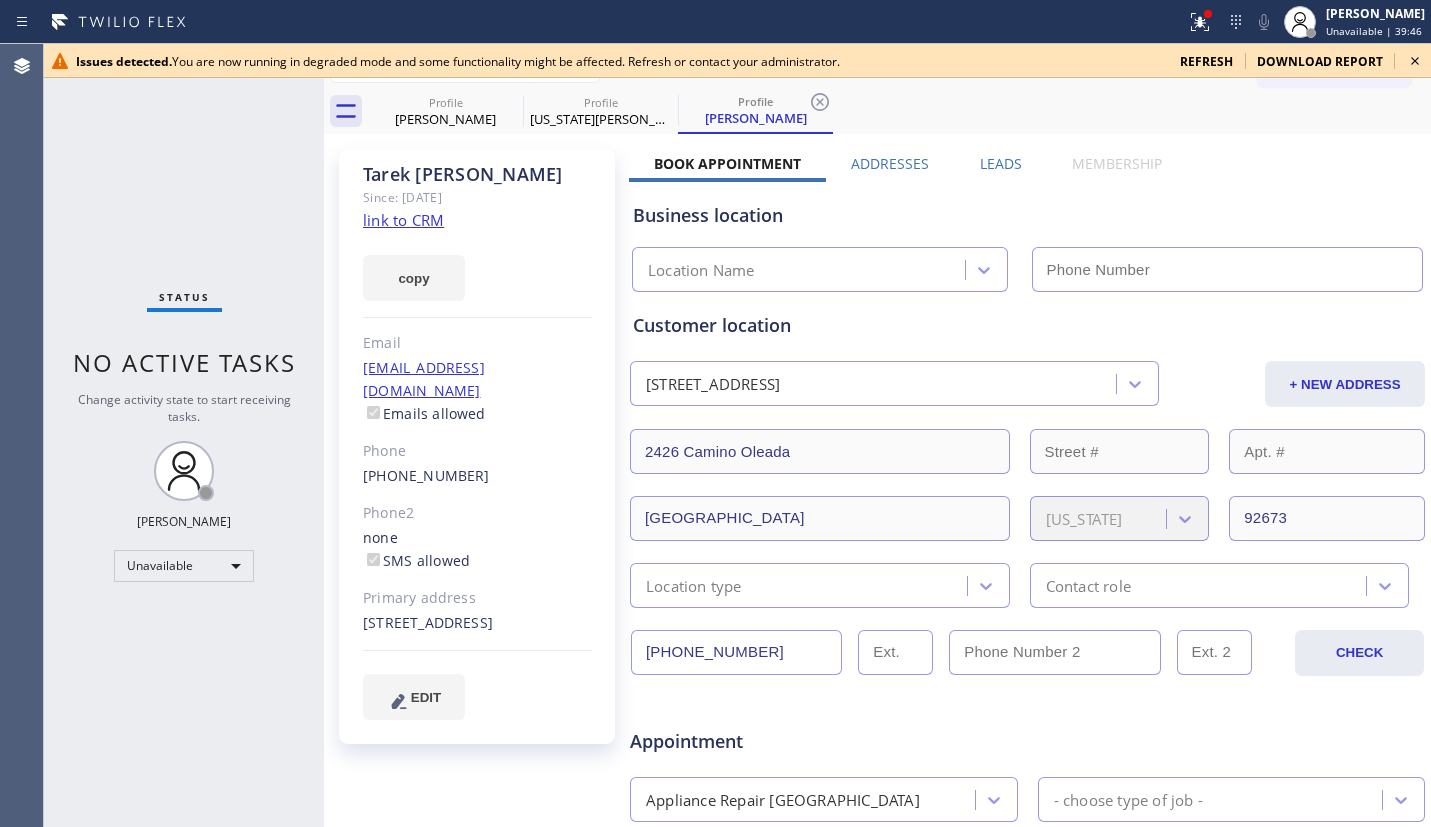 scroll, scrollTop: 0, scrollLeft: 0, axis: both 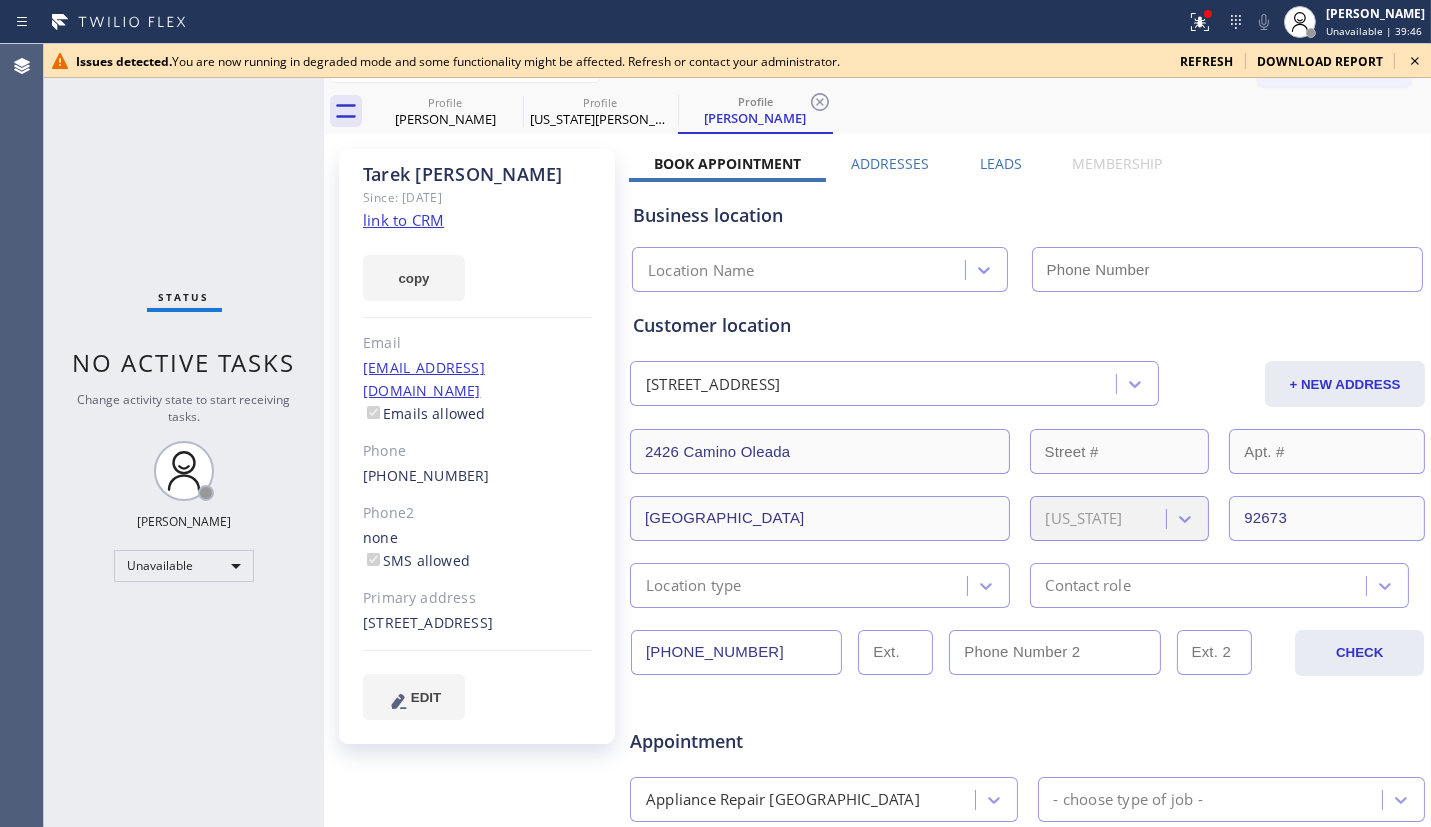 click 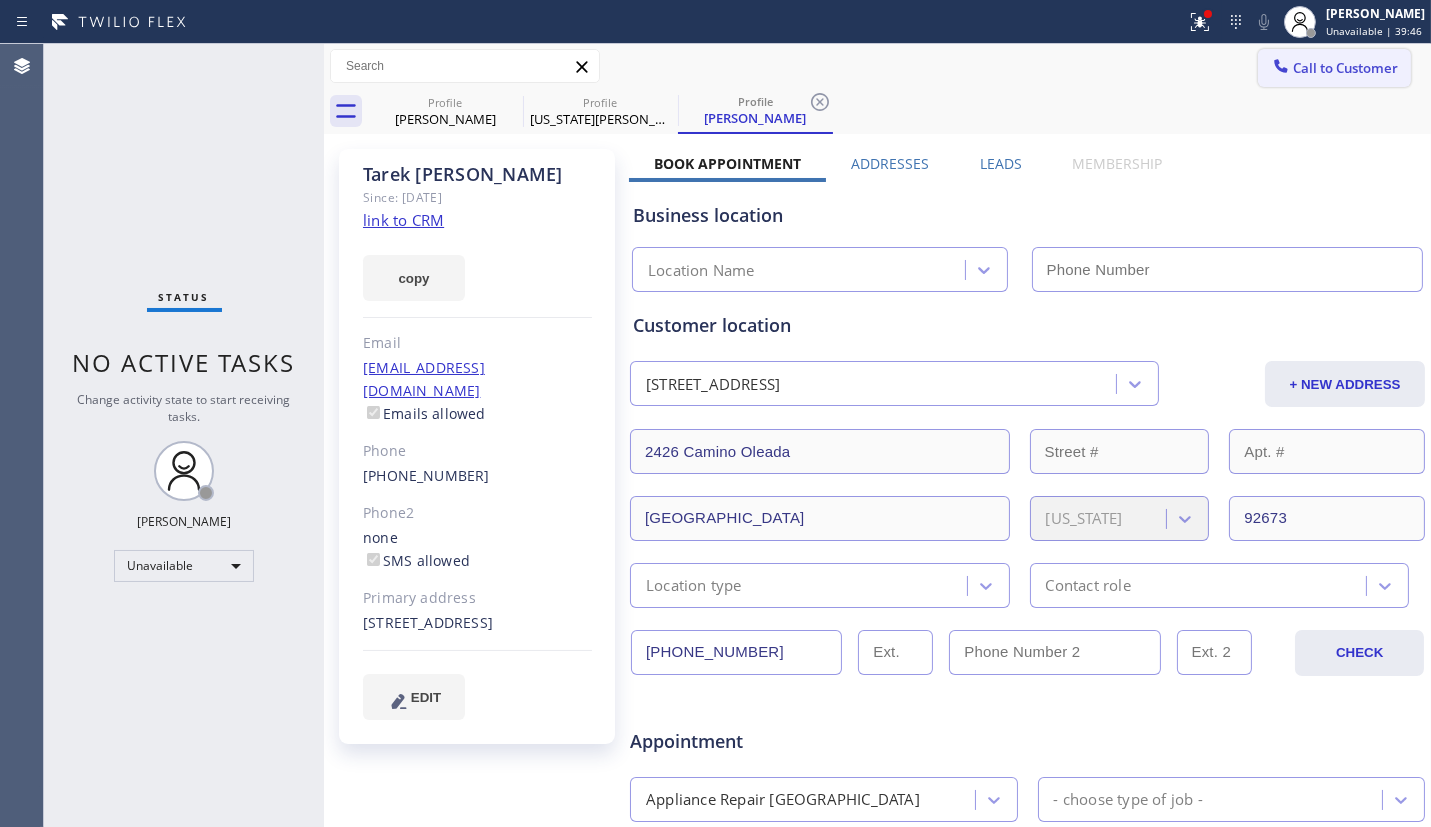 click on "Call to Customer" at bounding box center [1345, 68] 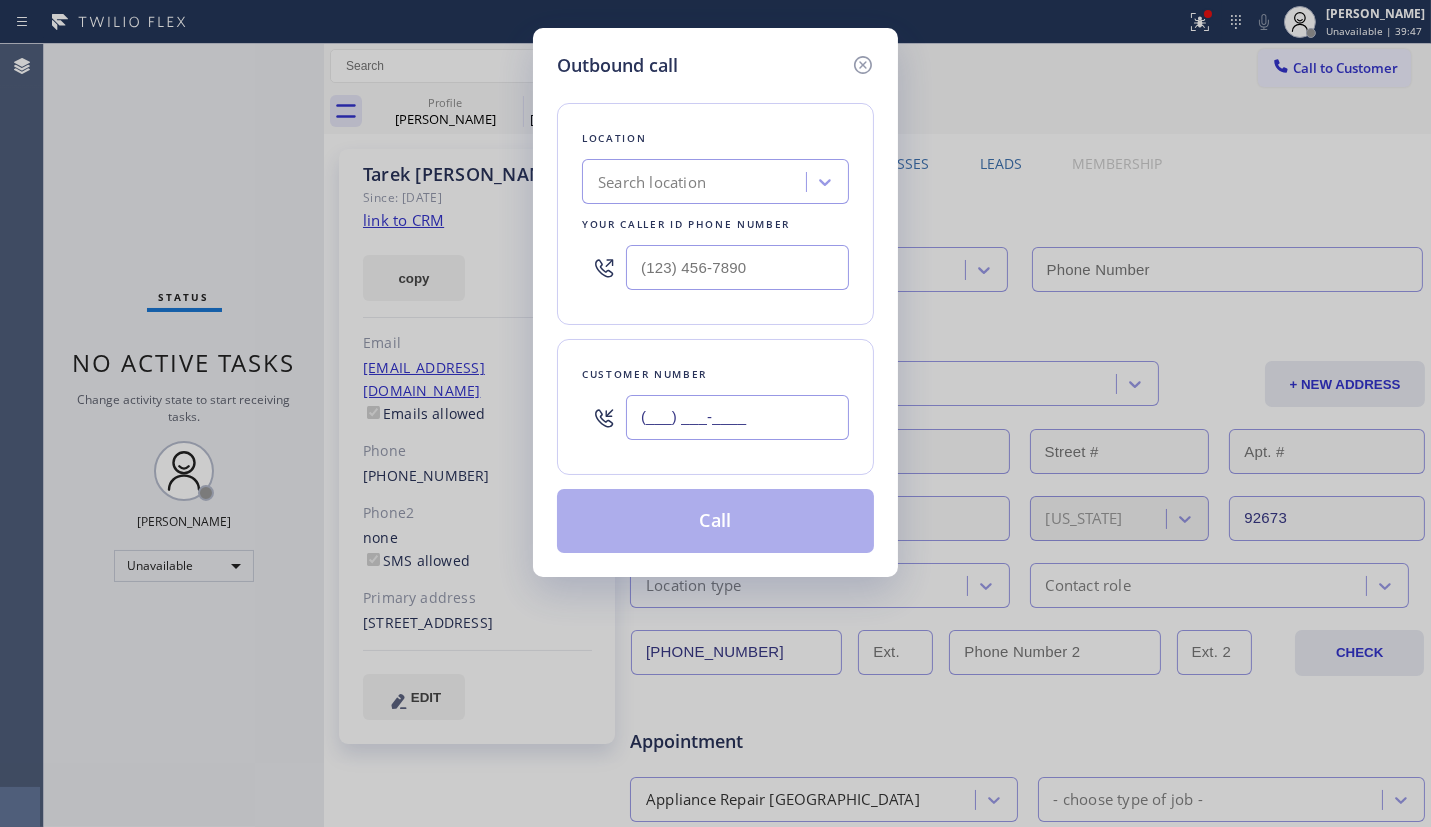 click on "(___) ___-____" at bounding box center (737, 417) 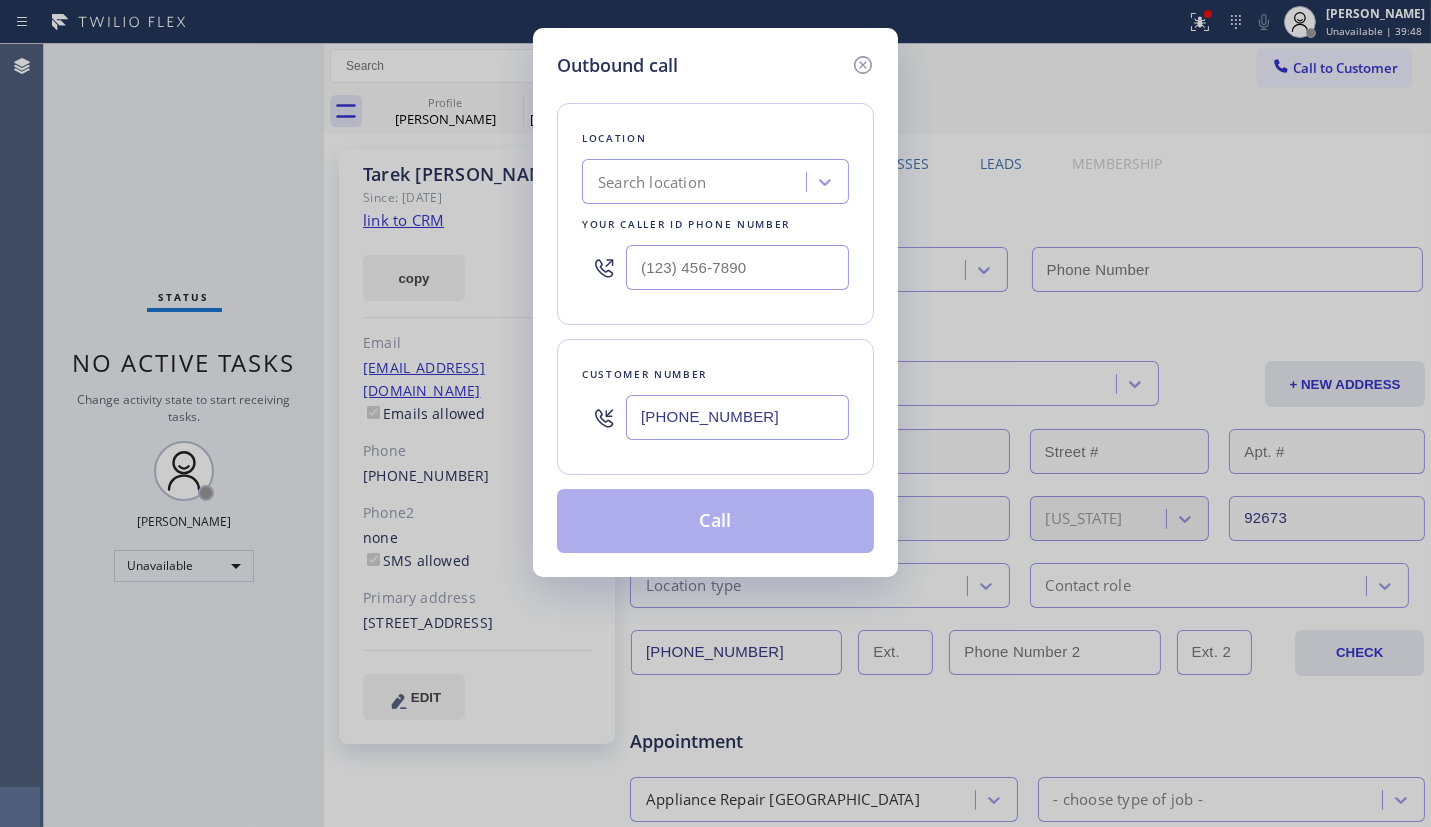 type on "[PHONE_NUMBER]" 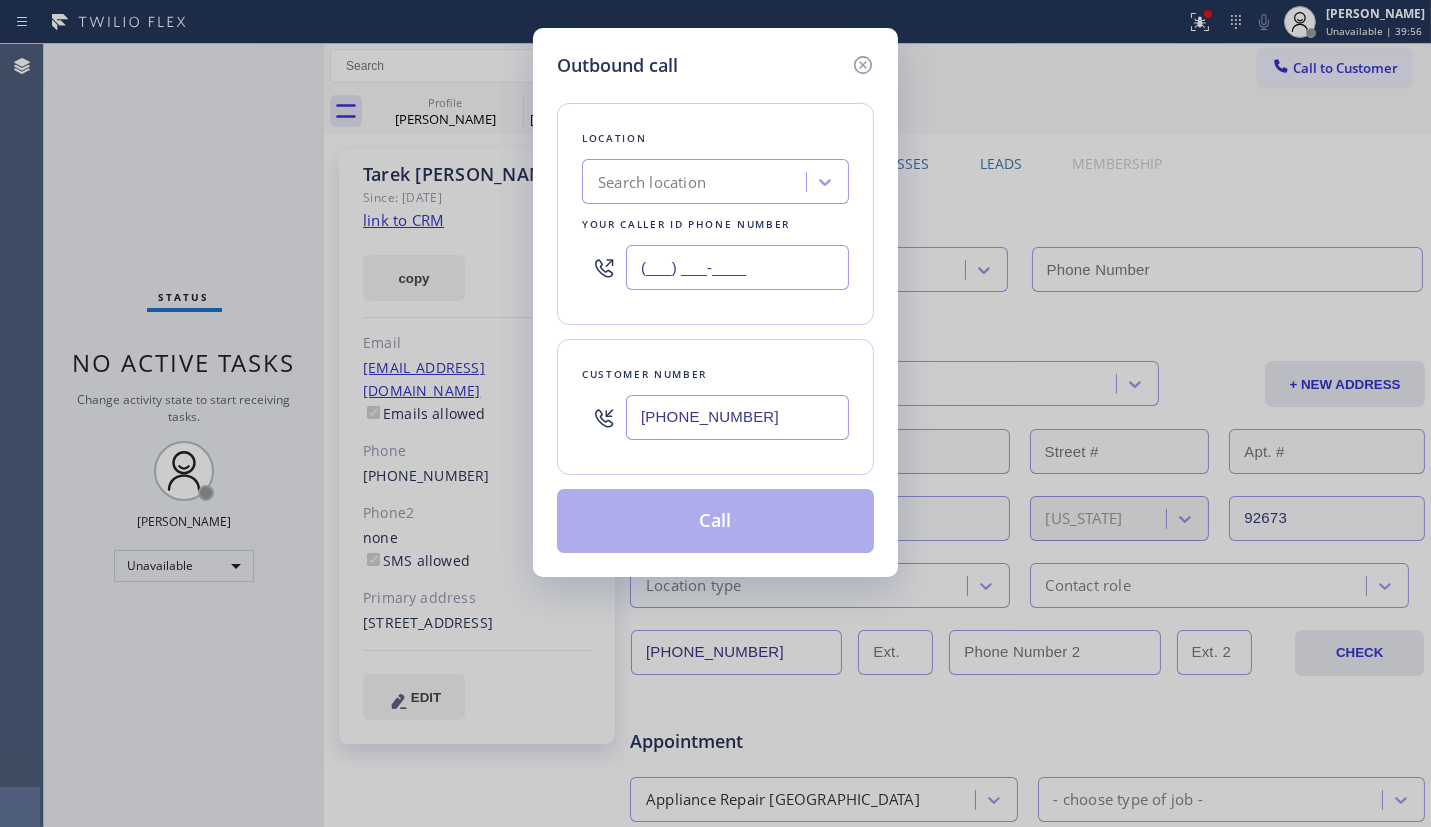 click on "(___) ___-____" at bounding box center [737, 267] 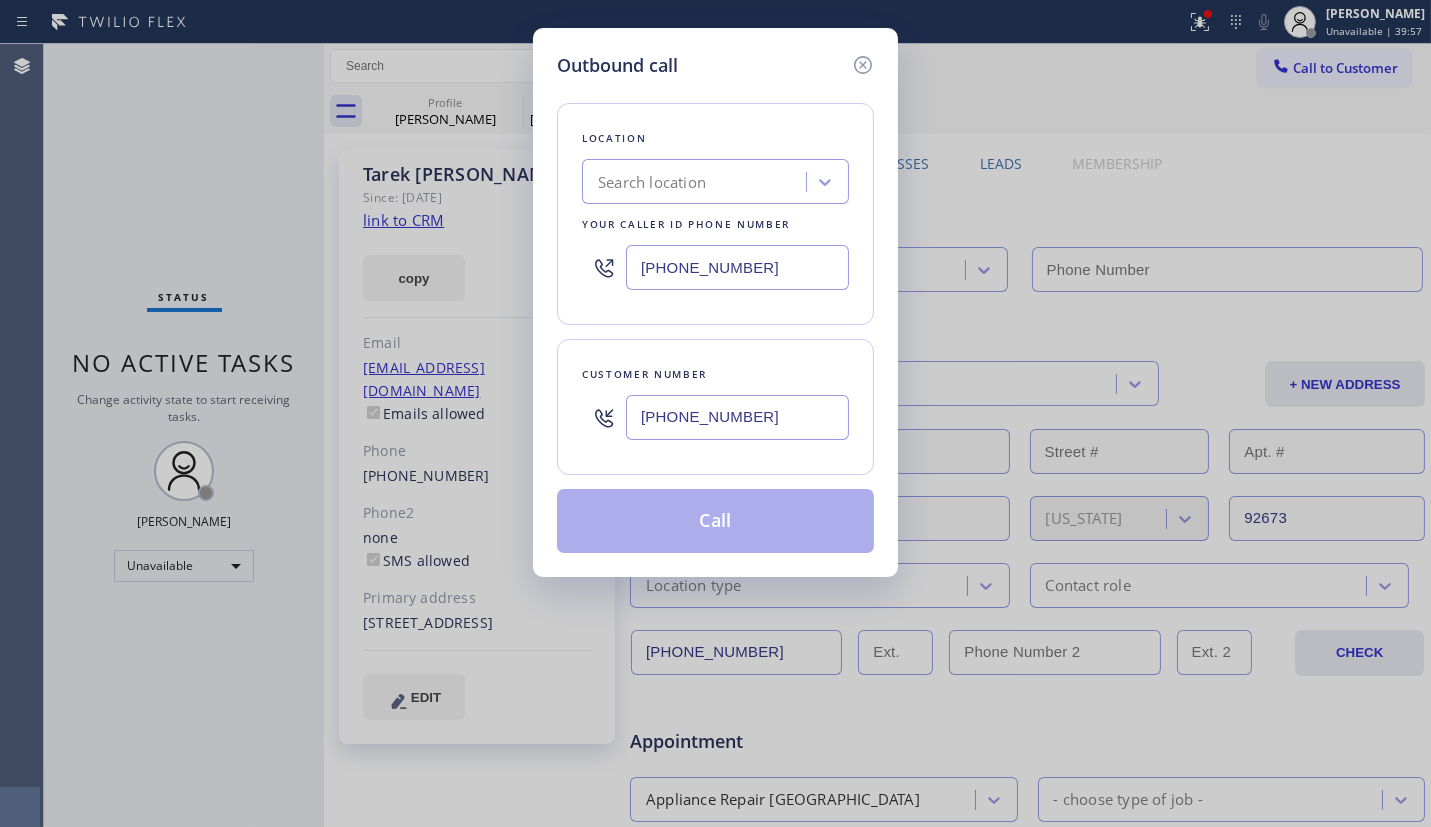 type on "[PHONE_NUMBER]" 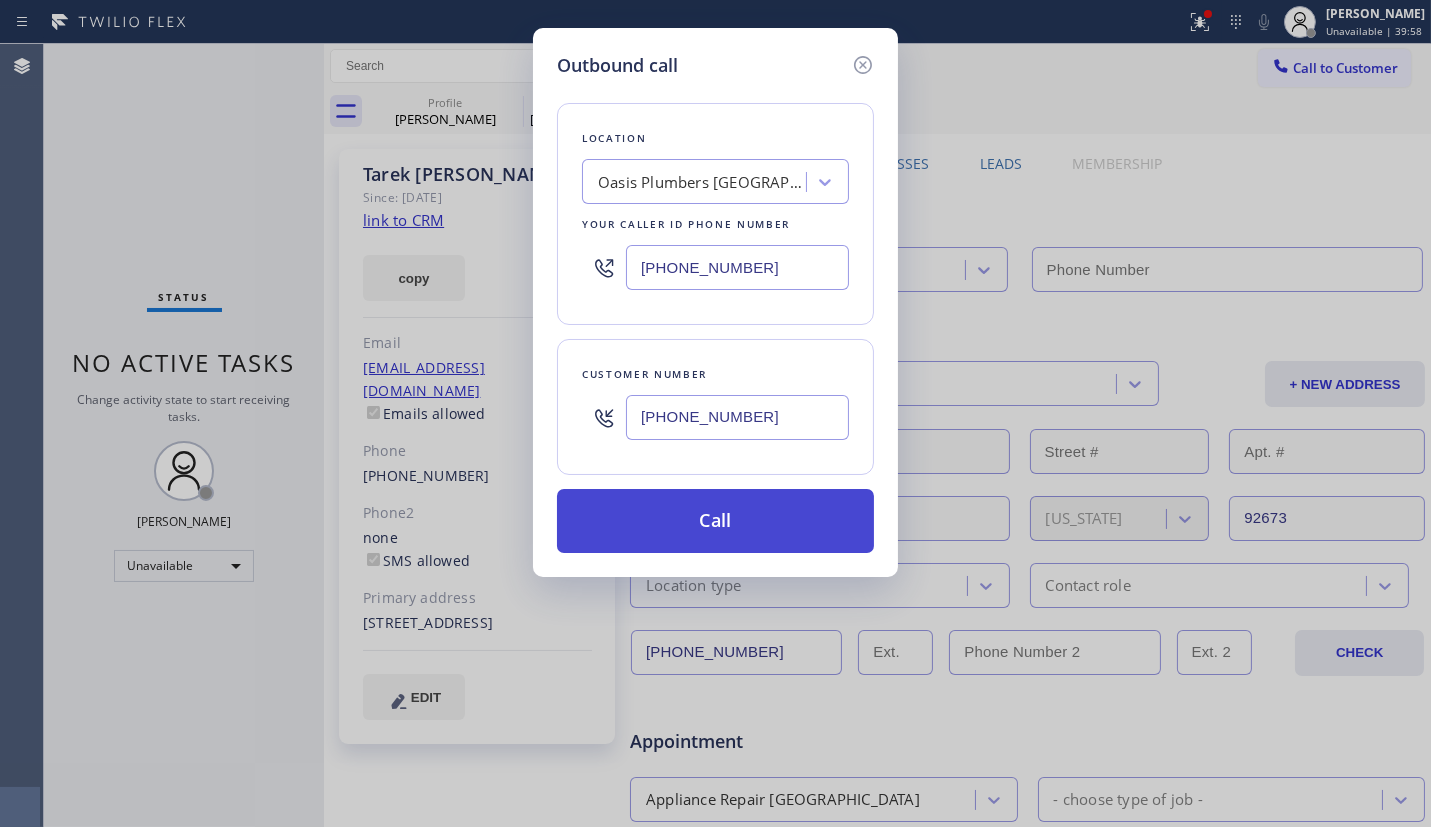 click on "Call" at bounding box center (715, 521) 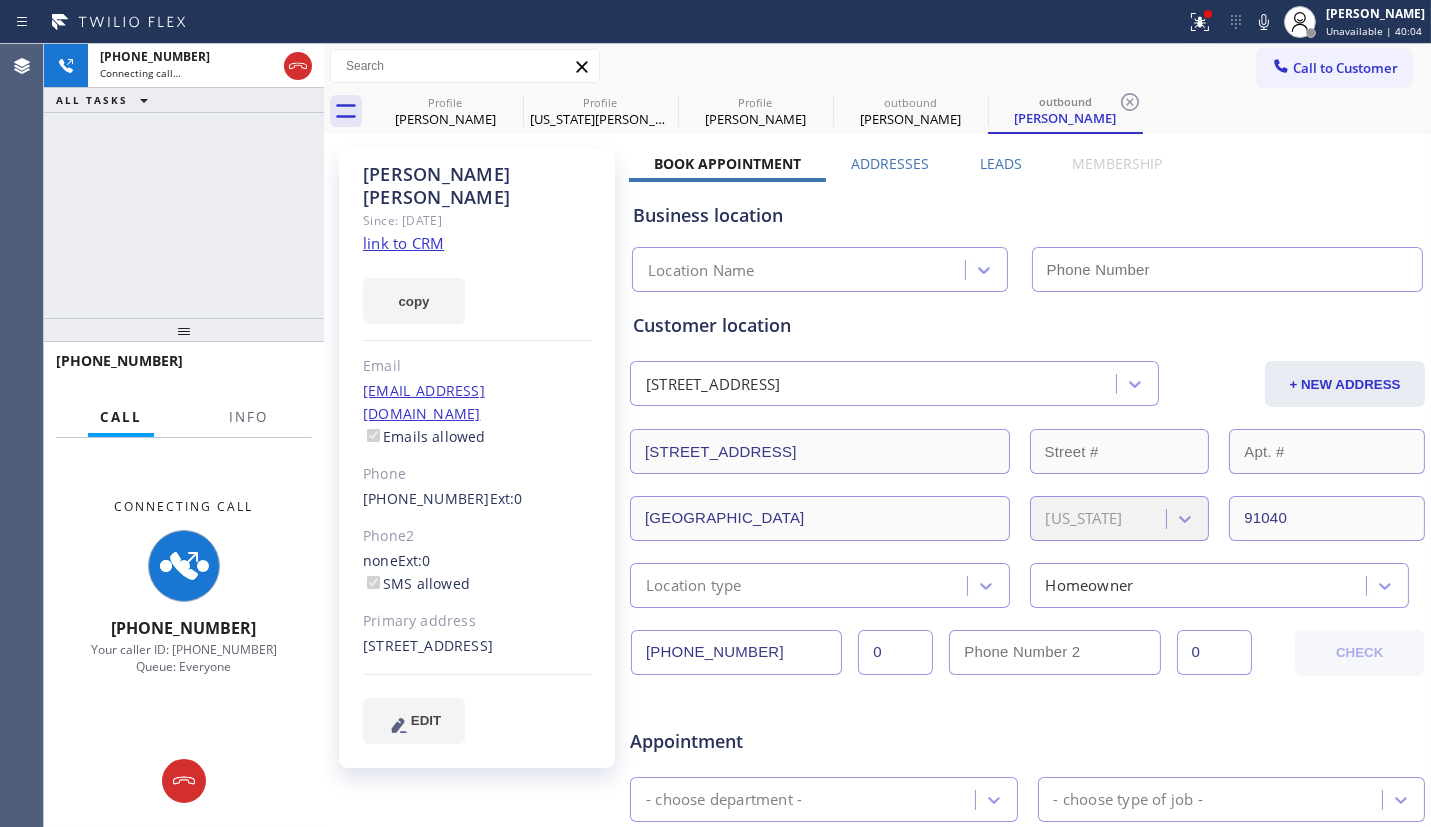 type on "[PHONE_NUMBER]" 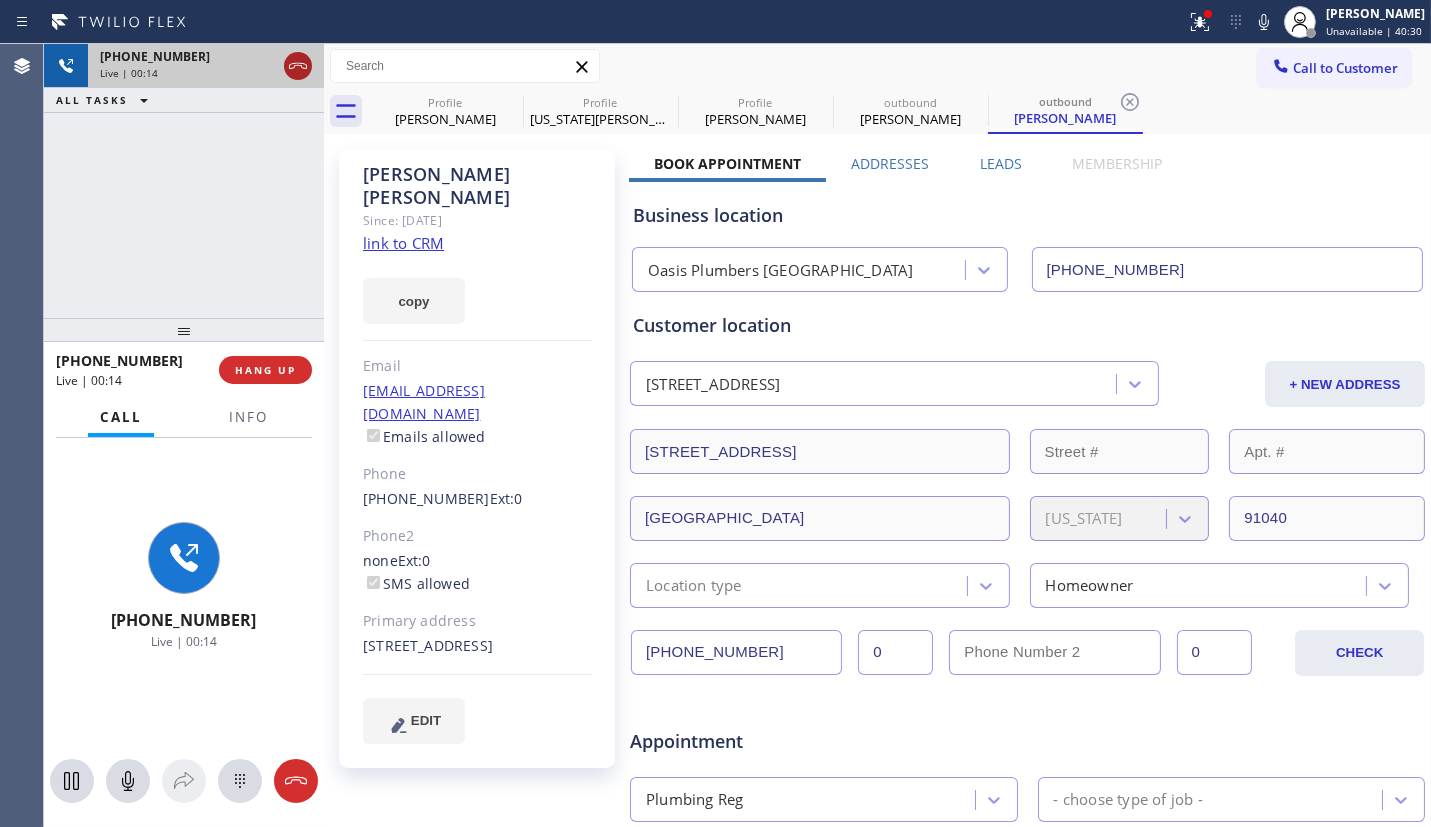 click 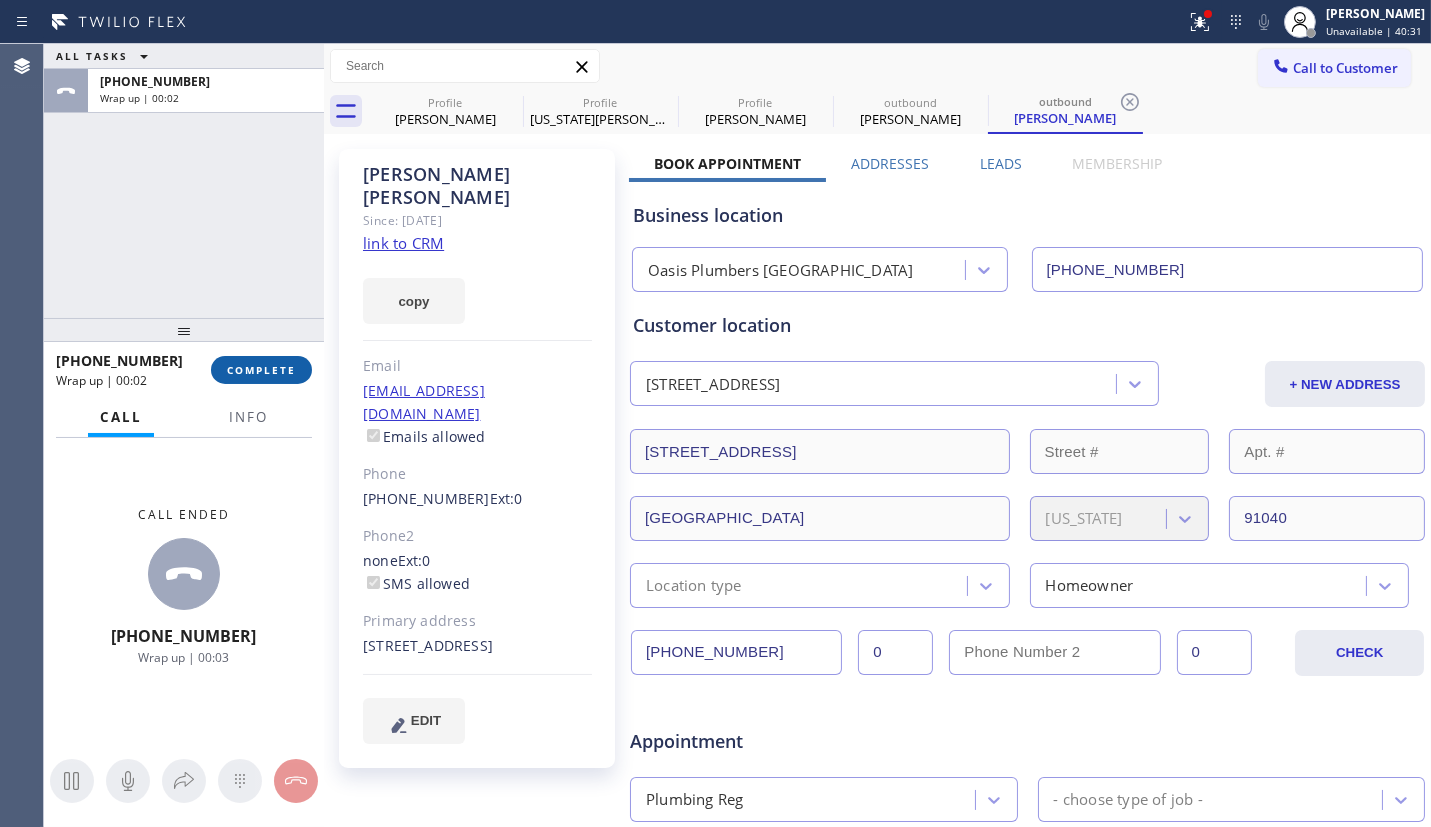 click on "COMPLETE" at bounding box center [261, 370] 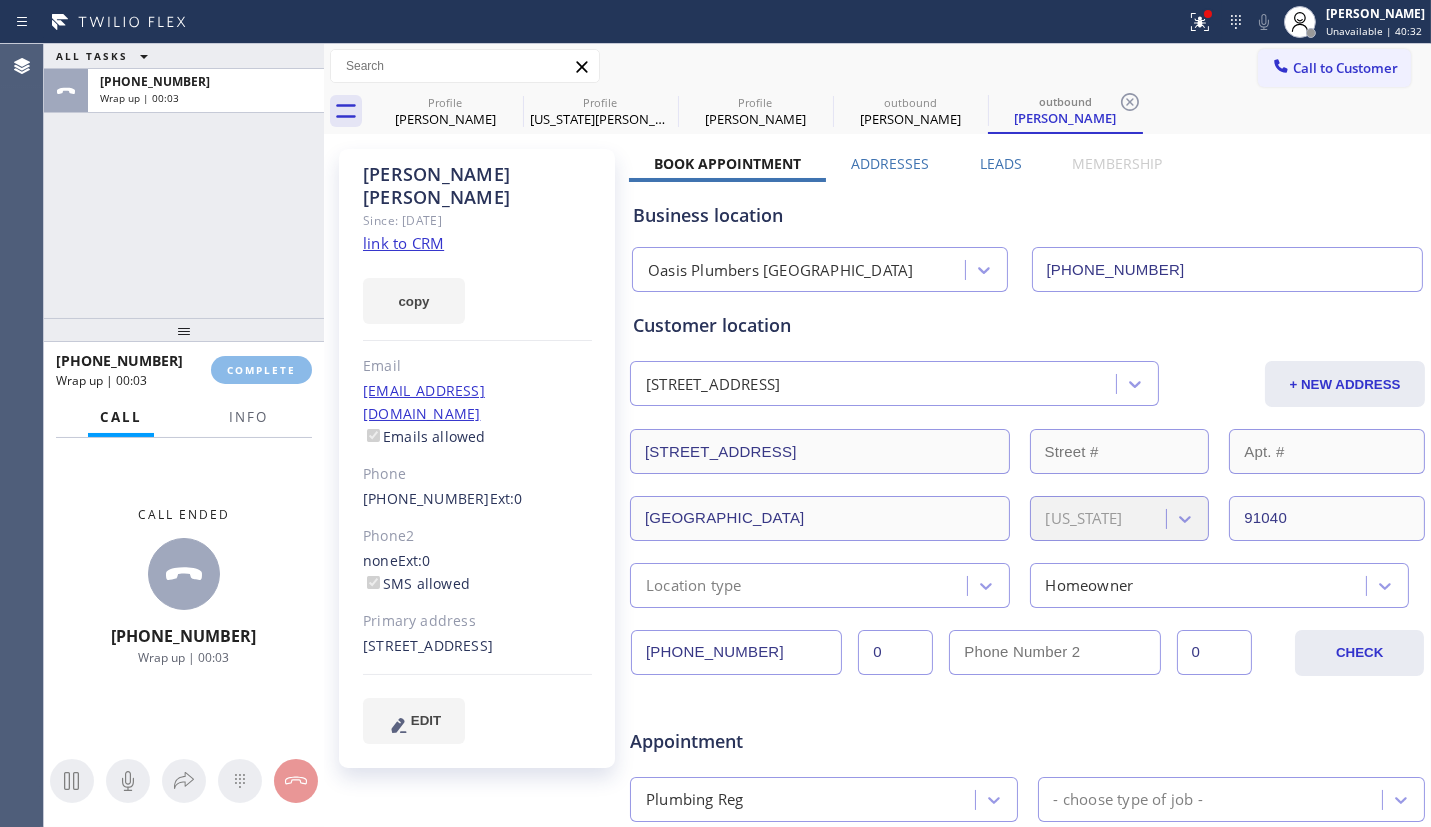click on "ALL TASKS ALL TASKS ACTIVE TASKS TASKS IN WRAP UP [PHONE_NUMBER] Wrap up | 00:03" at bounding box center (184, 181) 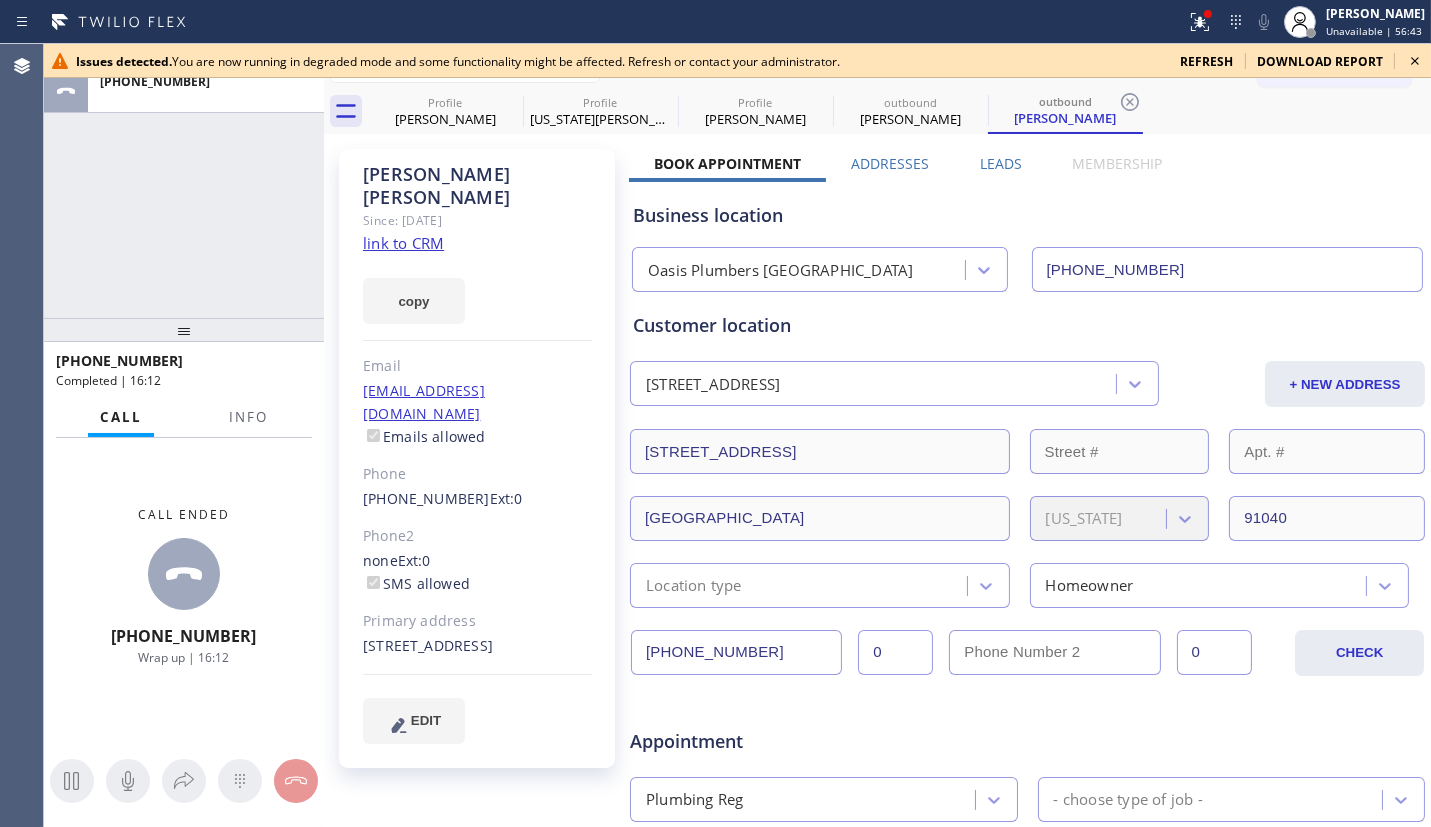 click on "refresh" at bounding box center (1206, 61) 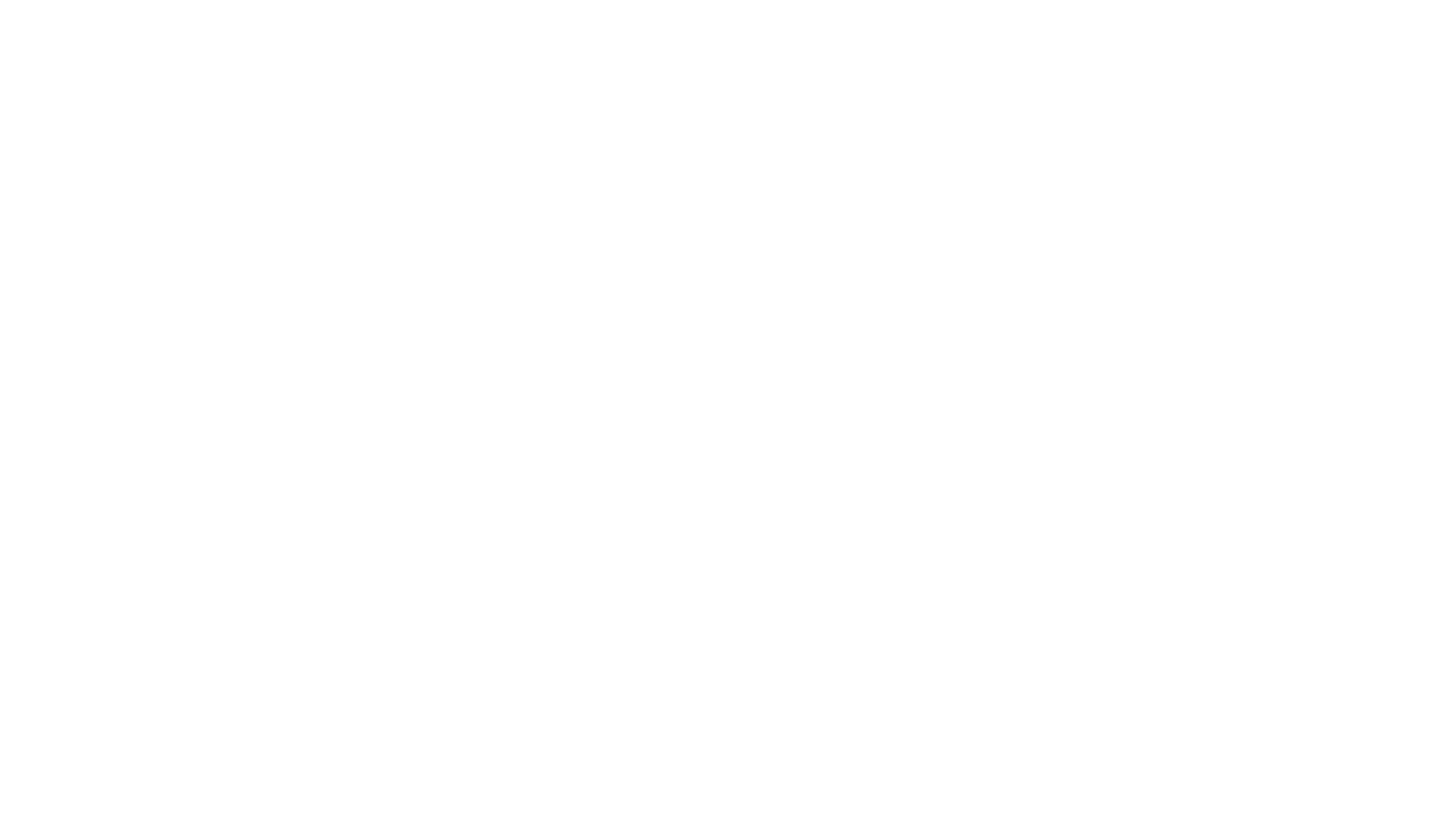 scroll, scrollTop: 0, scrollLeft: 0, axis: both 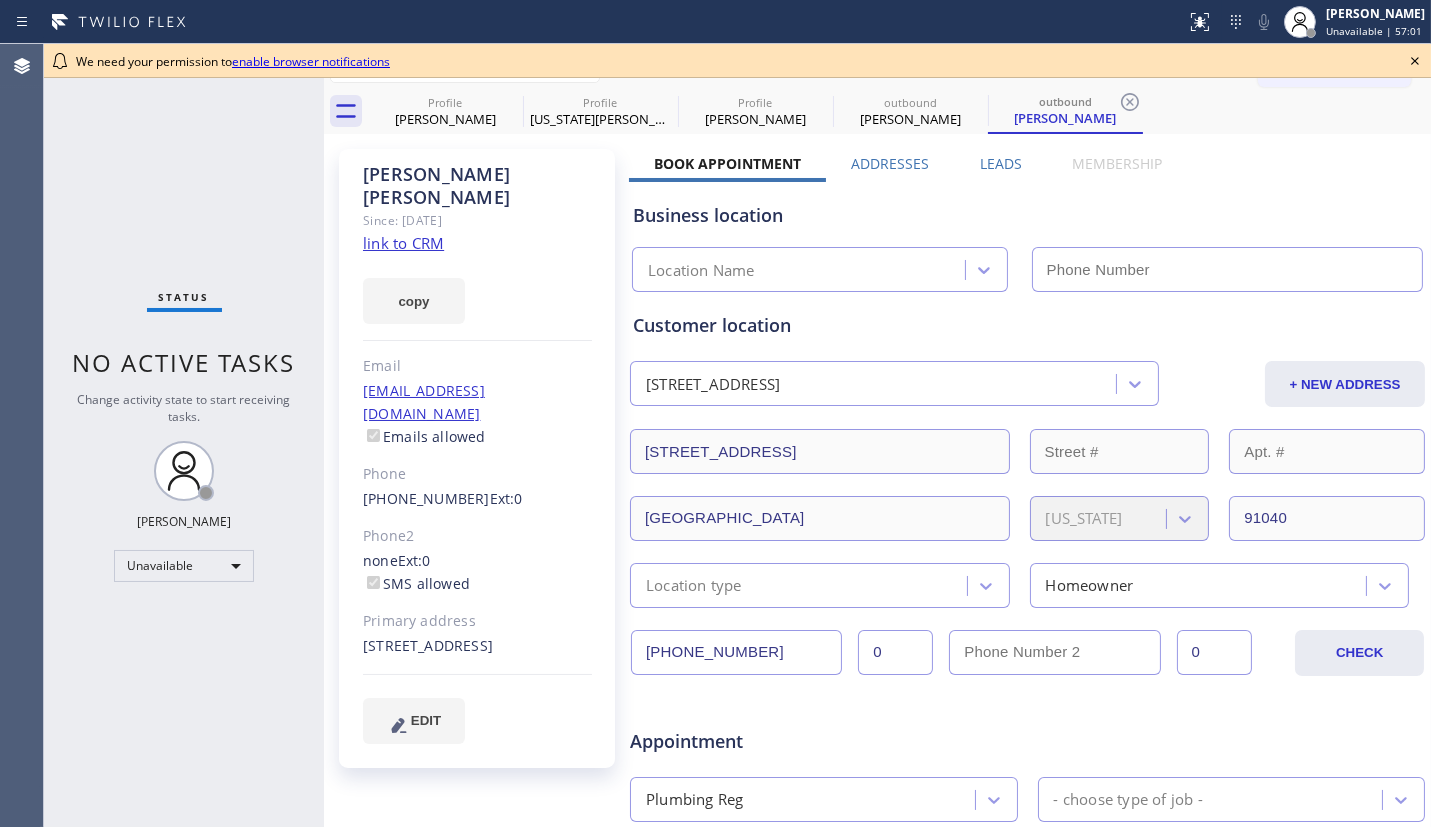 type on "[PHONE_NUMBER]" 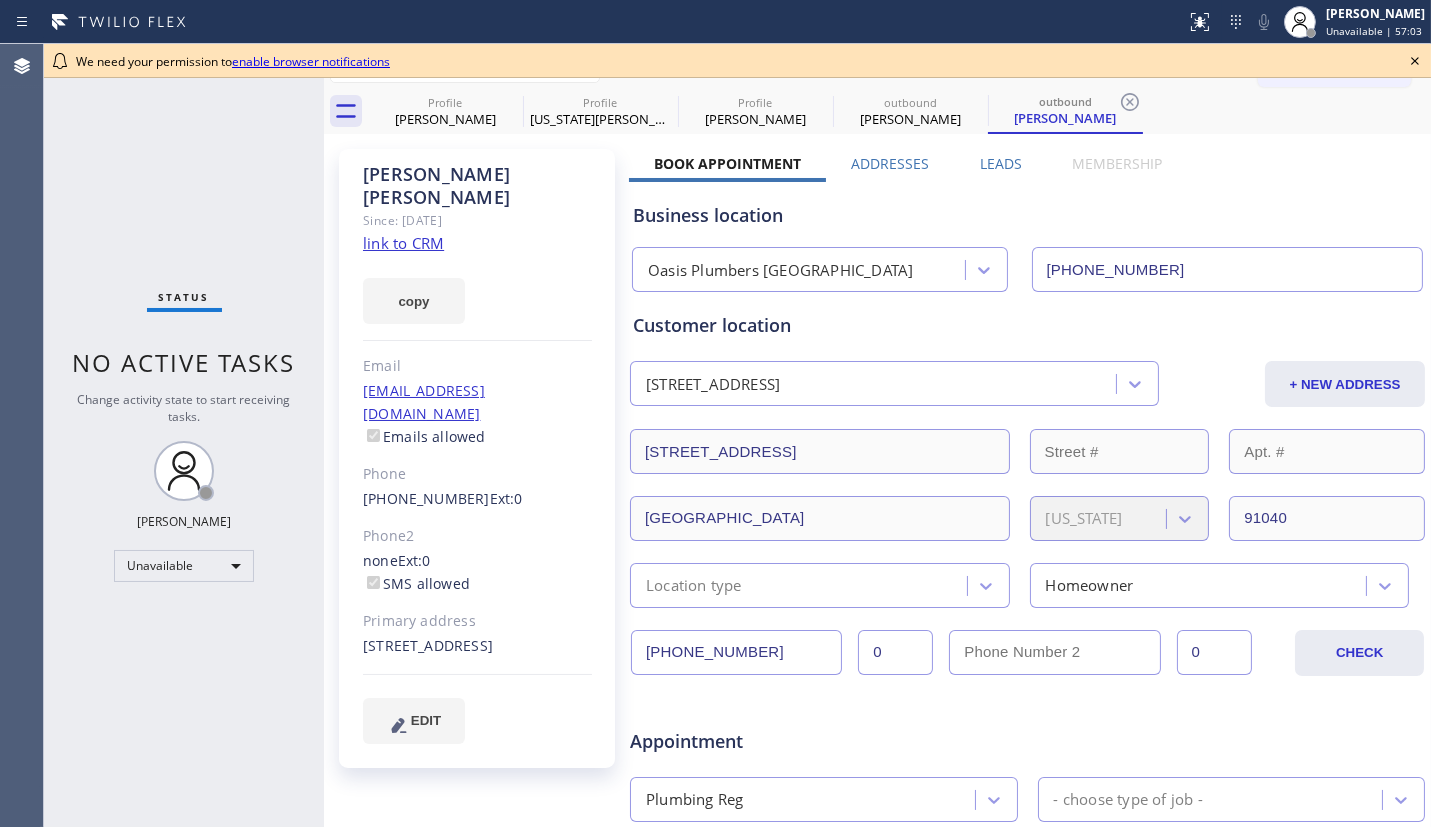 click 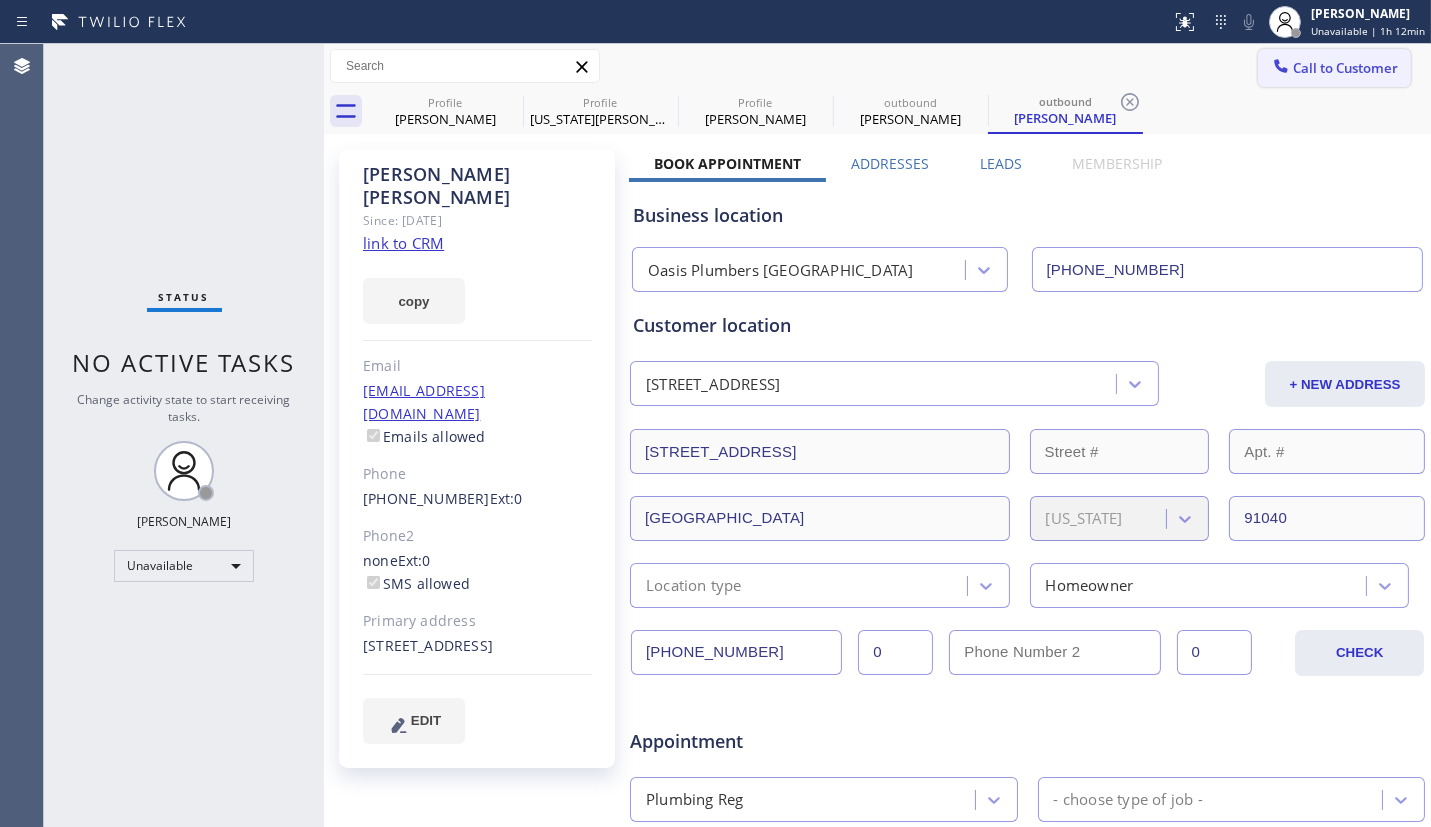 click on "Call to Customer" at bounding box center (1345, 68) 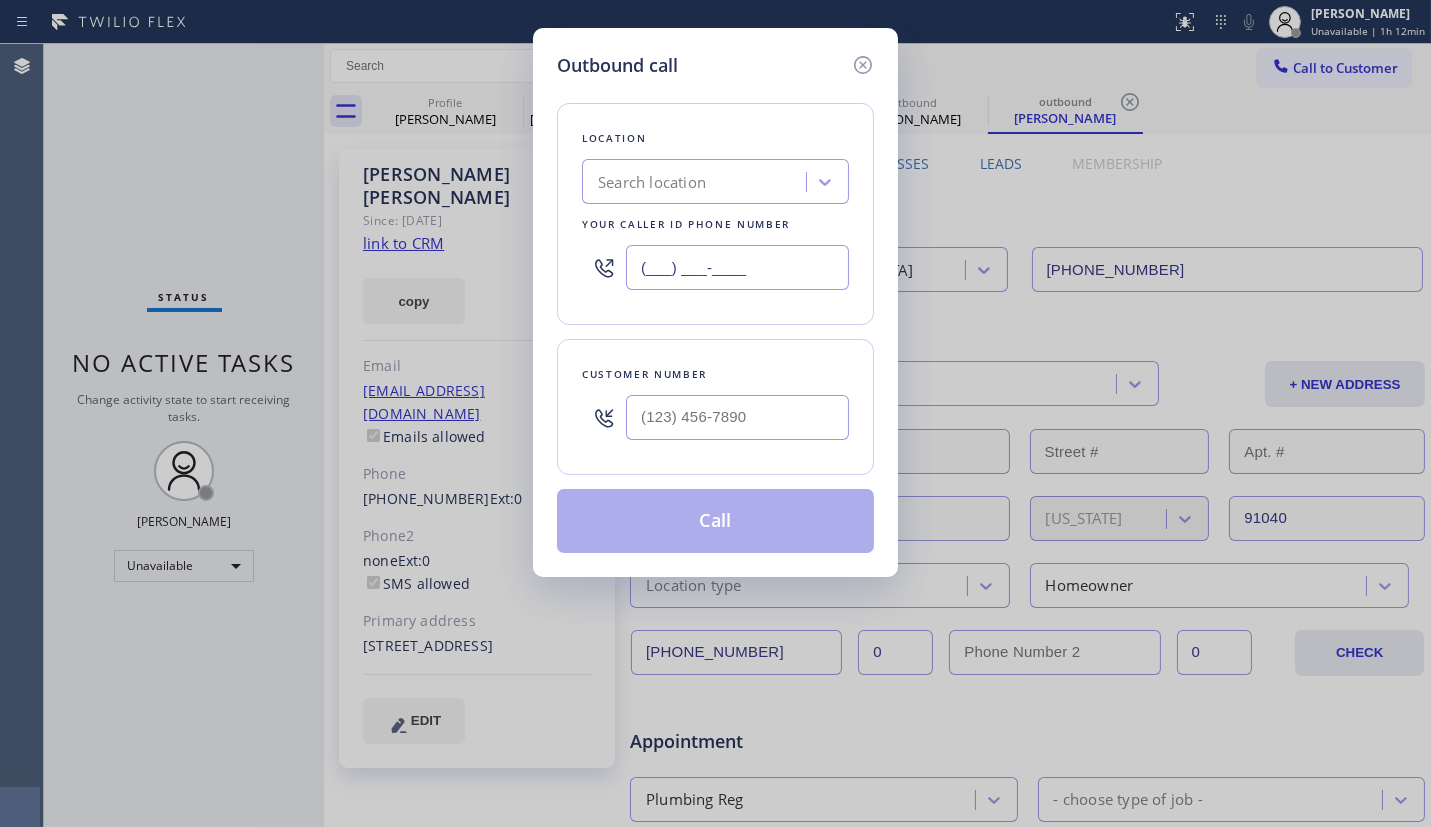 click on "(___) ___-____" at bounding box center (737, 267) 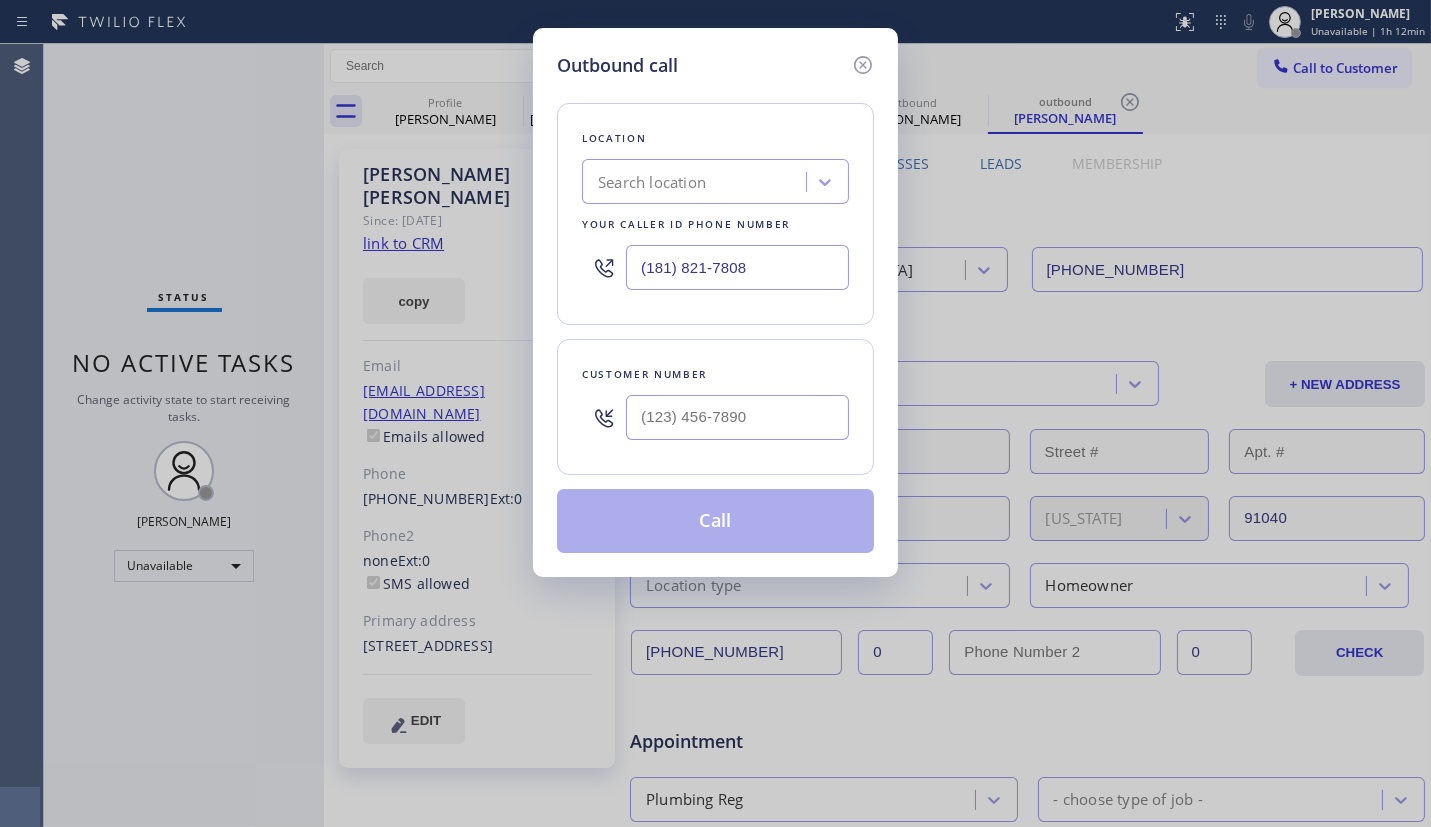 click on "(181) 821-7808" at bounding box center (737, 267) 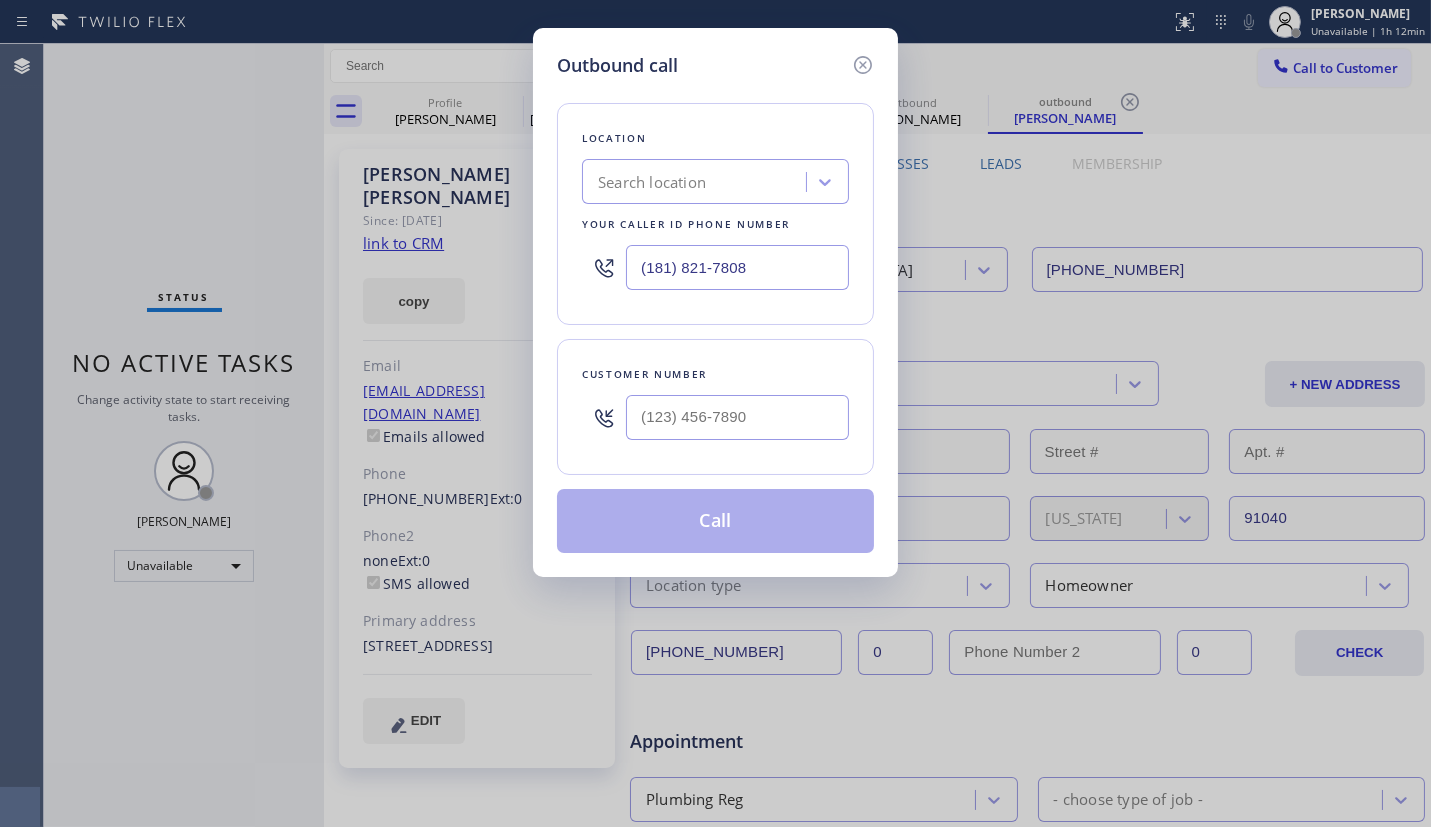 click on "(181) 821-7808" at bounding box center (737, 267) 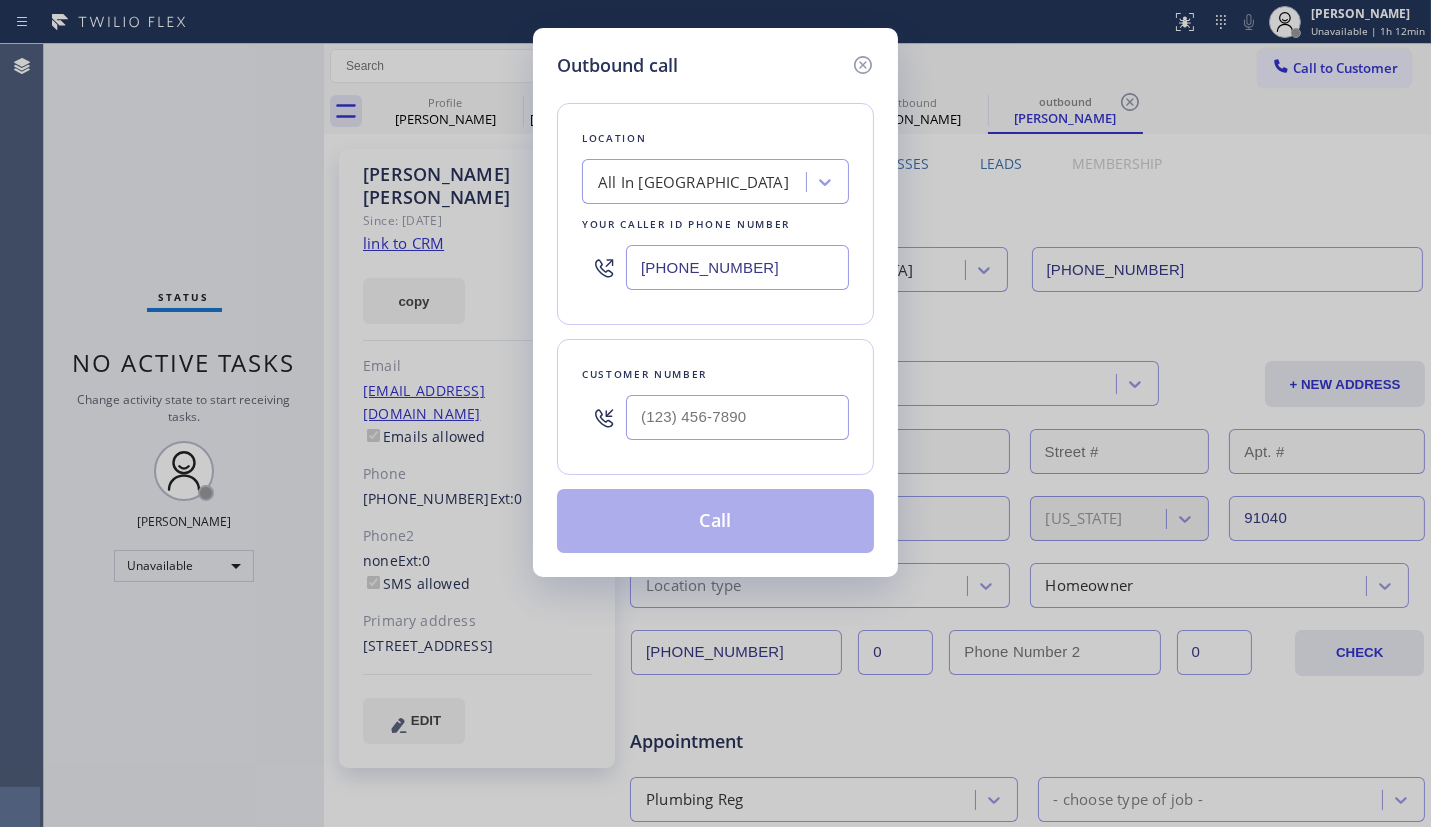 type on "[PHONE_NUMBER]" 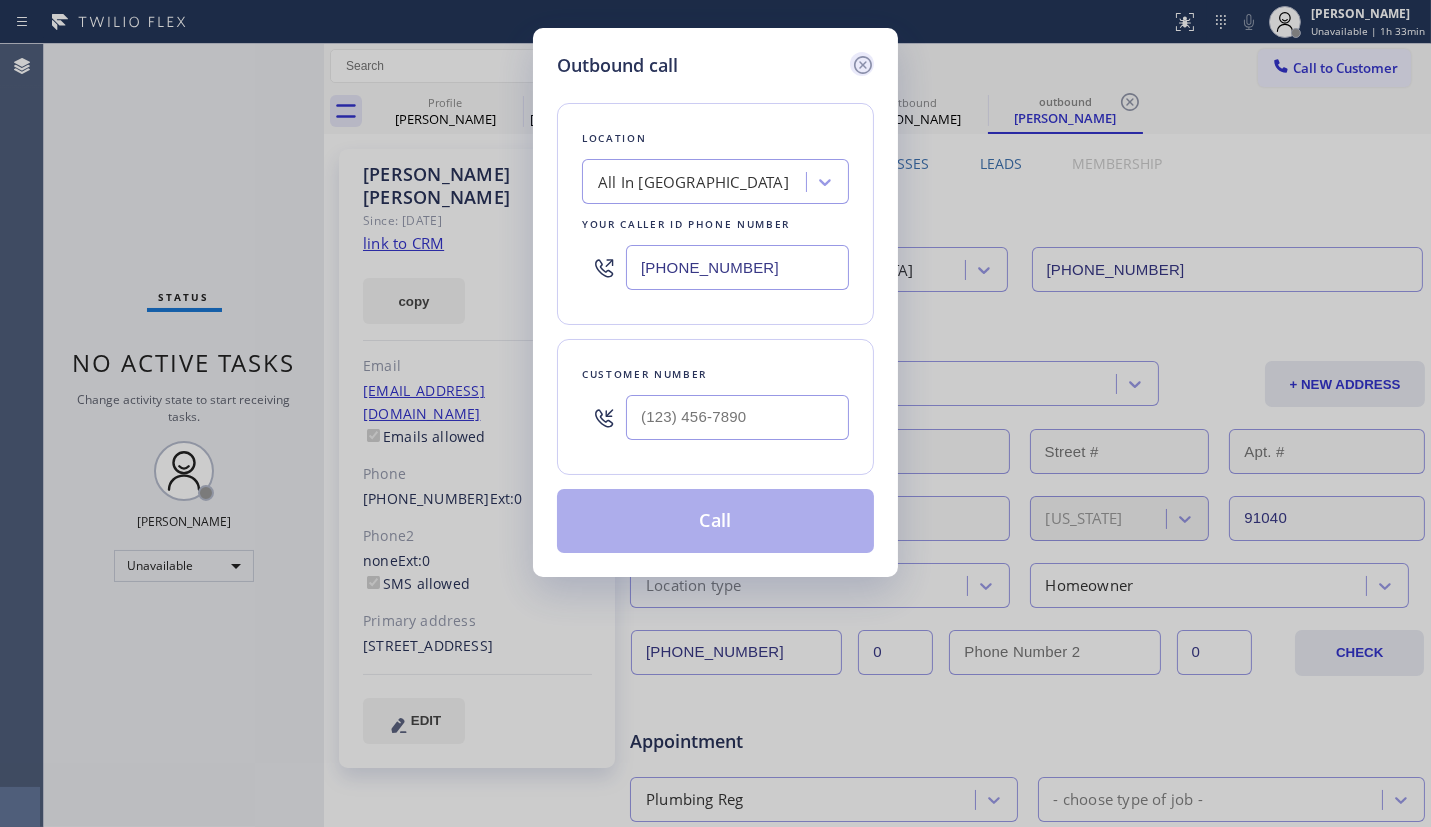 click 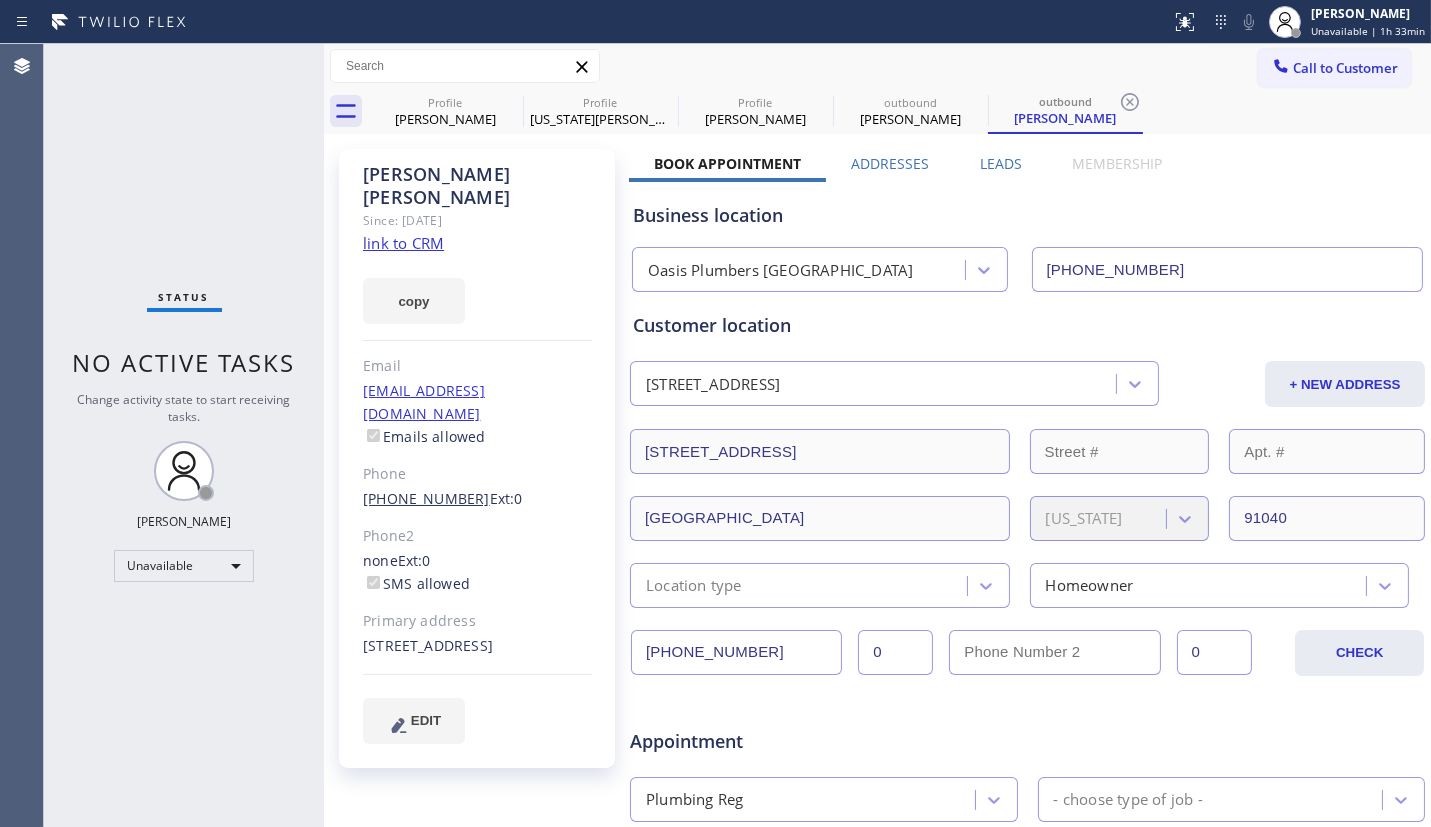 click on "[PHONE_NUMBER]" at bounding box center (426, 498) 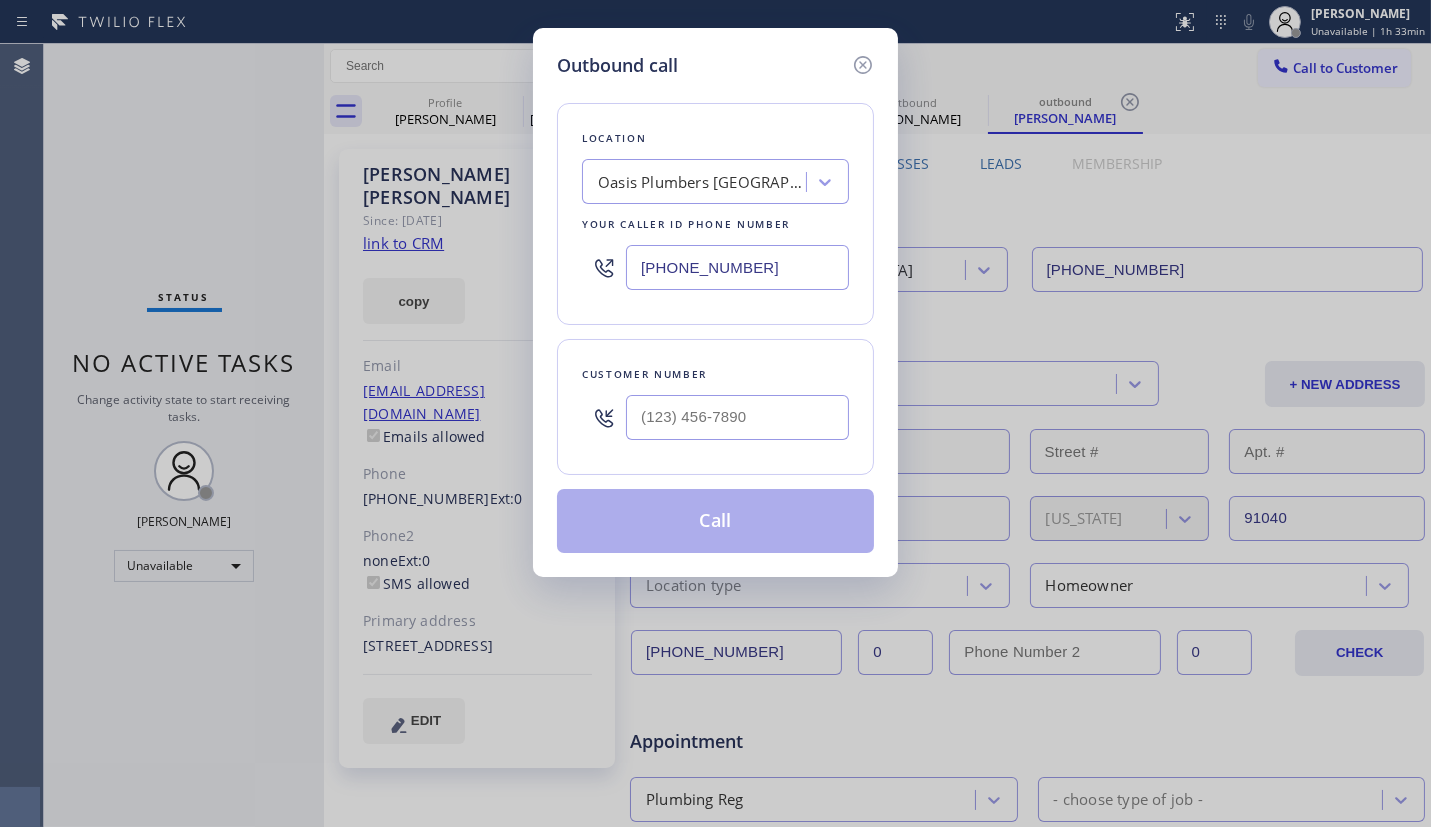 type on "[PHONE_NUMBER]" 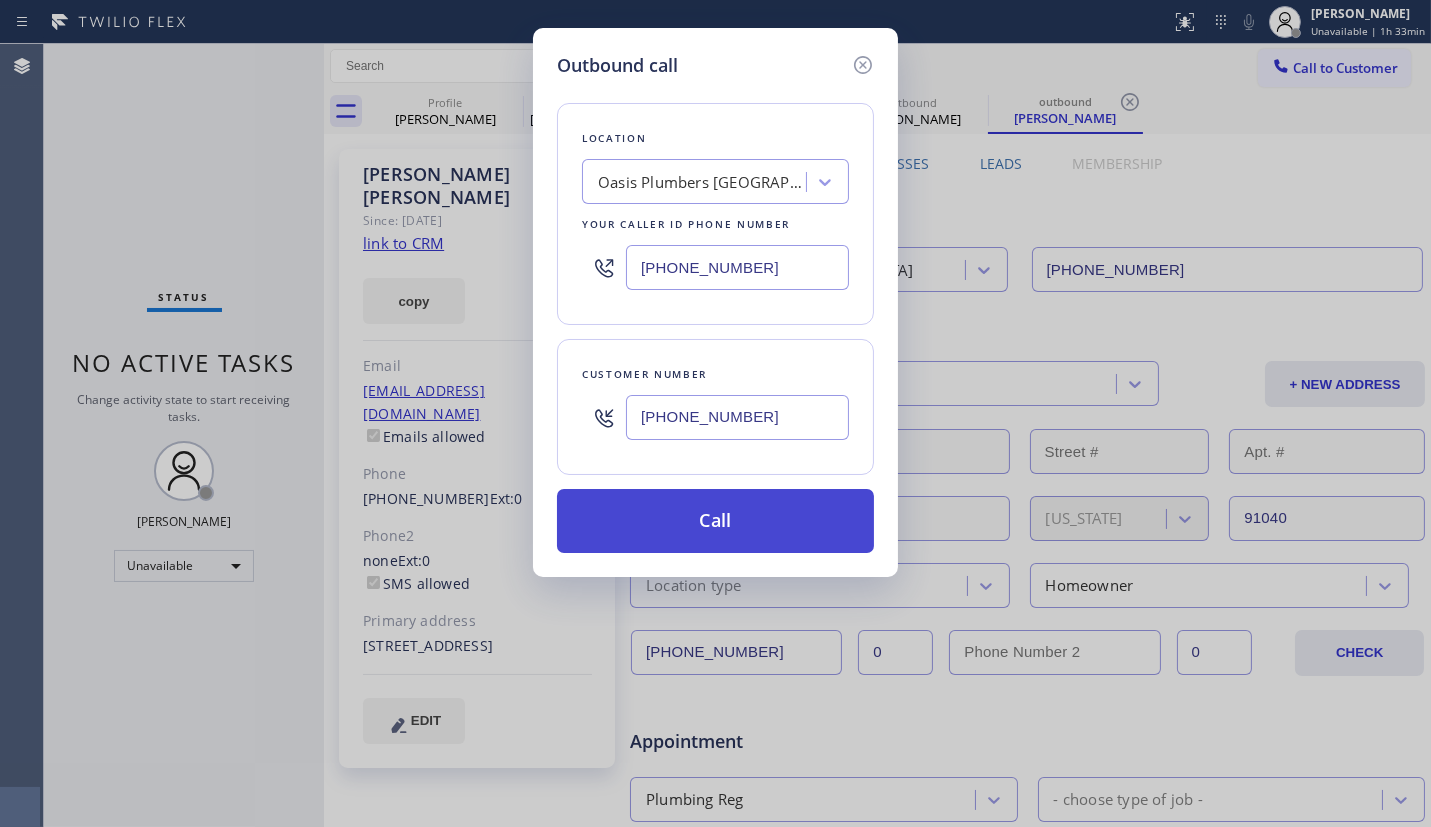 click on "Call" at bounding box center (715, 521) 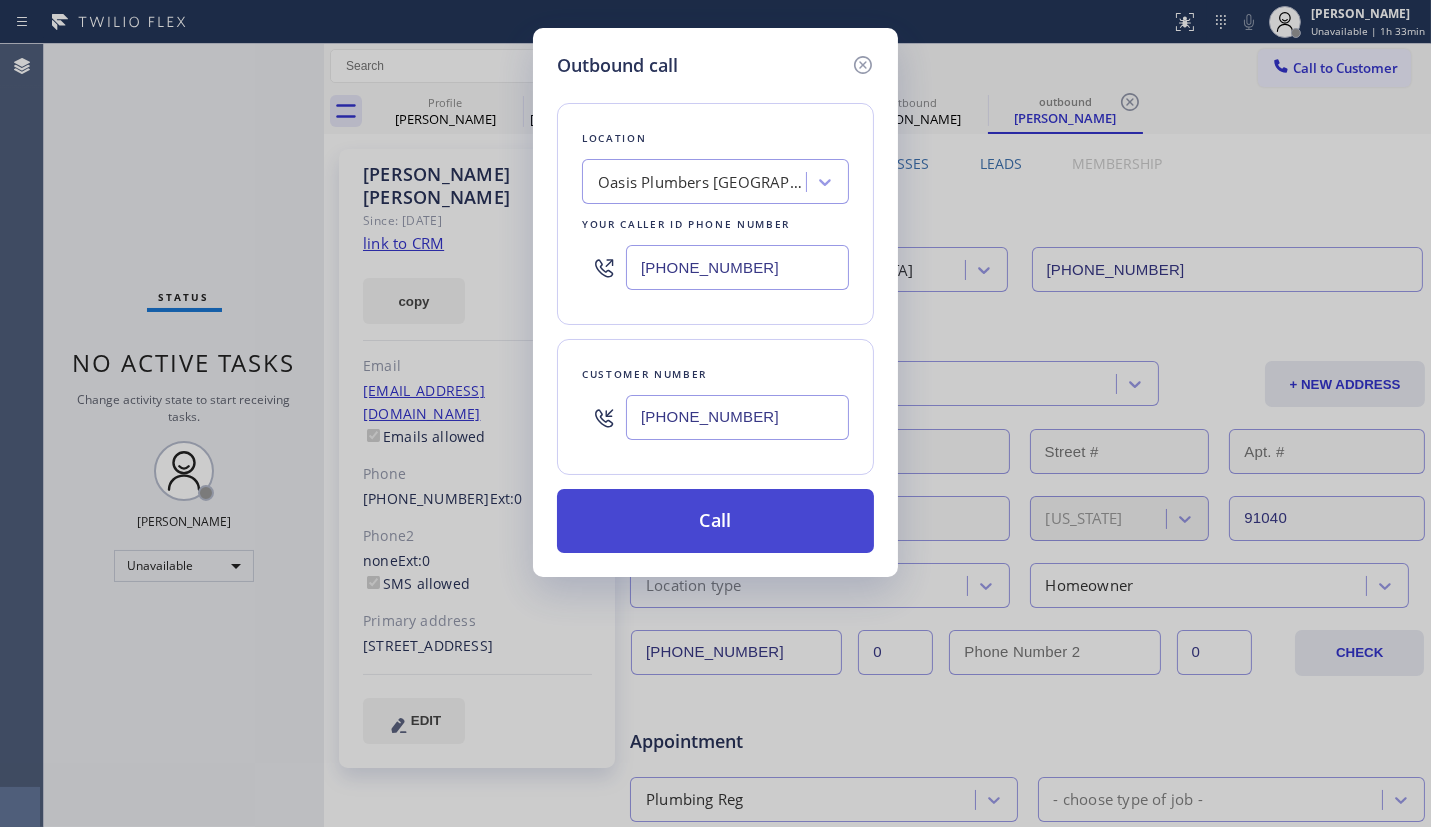 click on "Call" at bounding box center (715, 521) 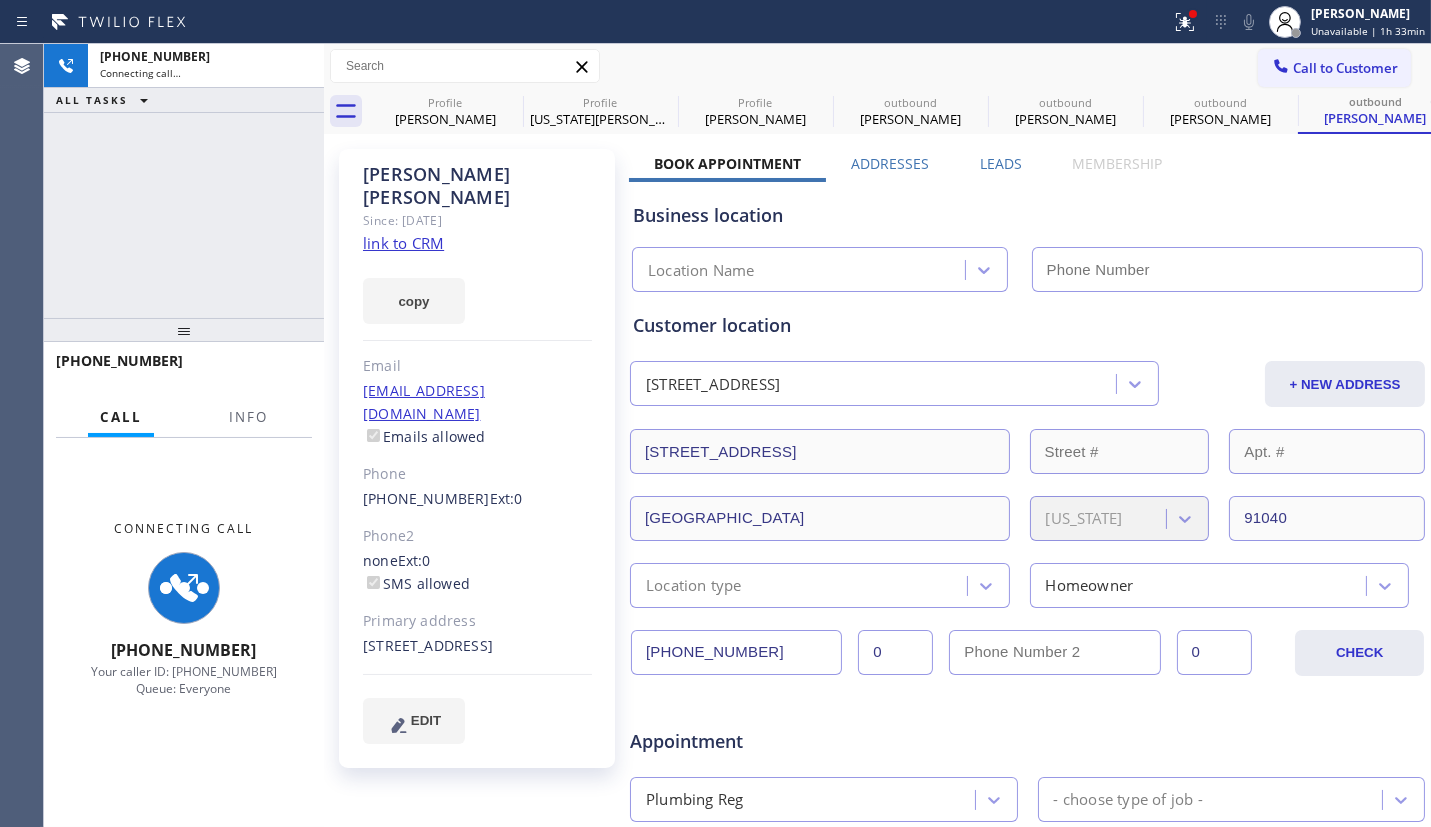 type on "[PHONE_NUMBER]" 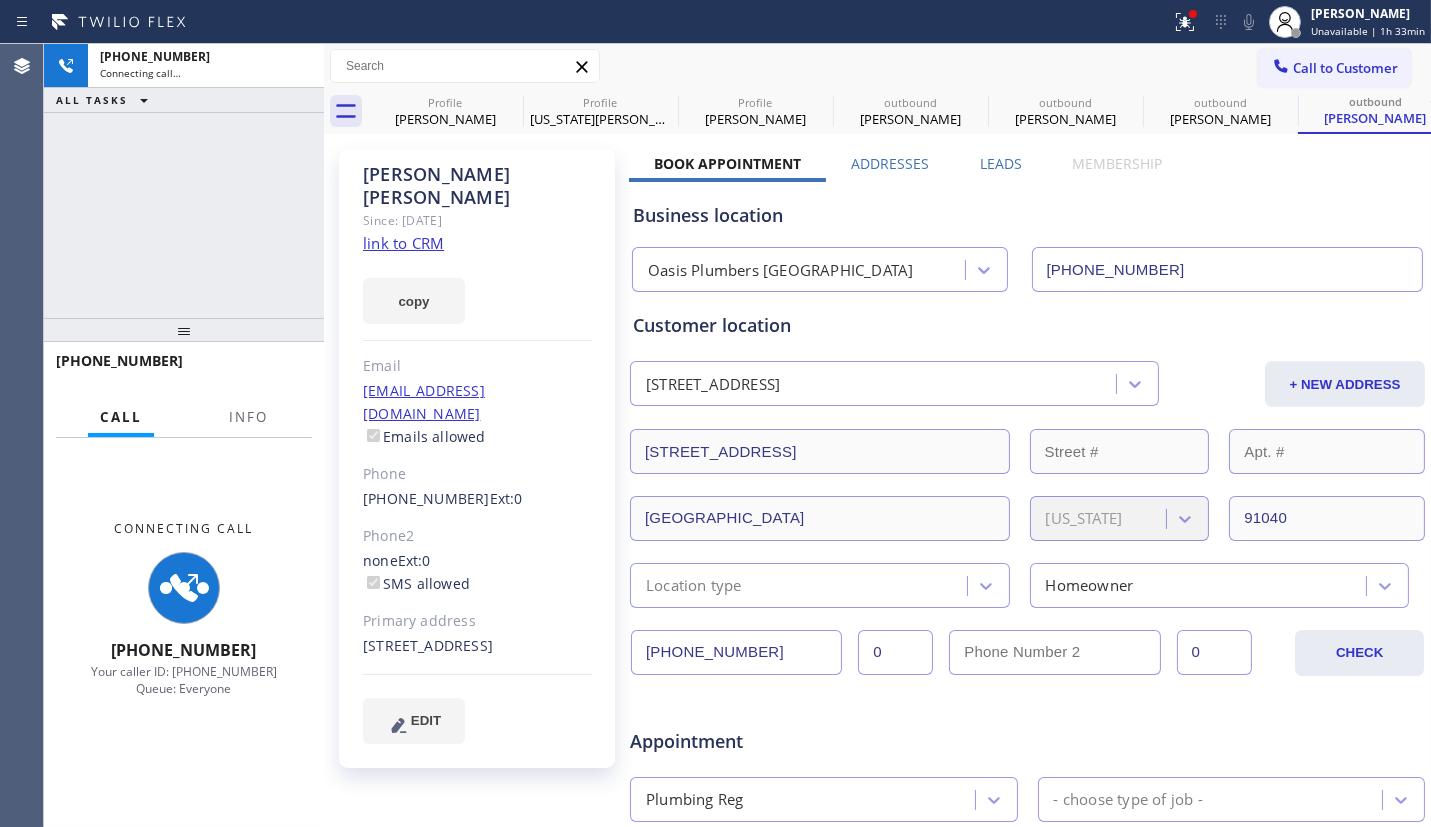 click on "link to CRM" 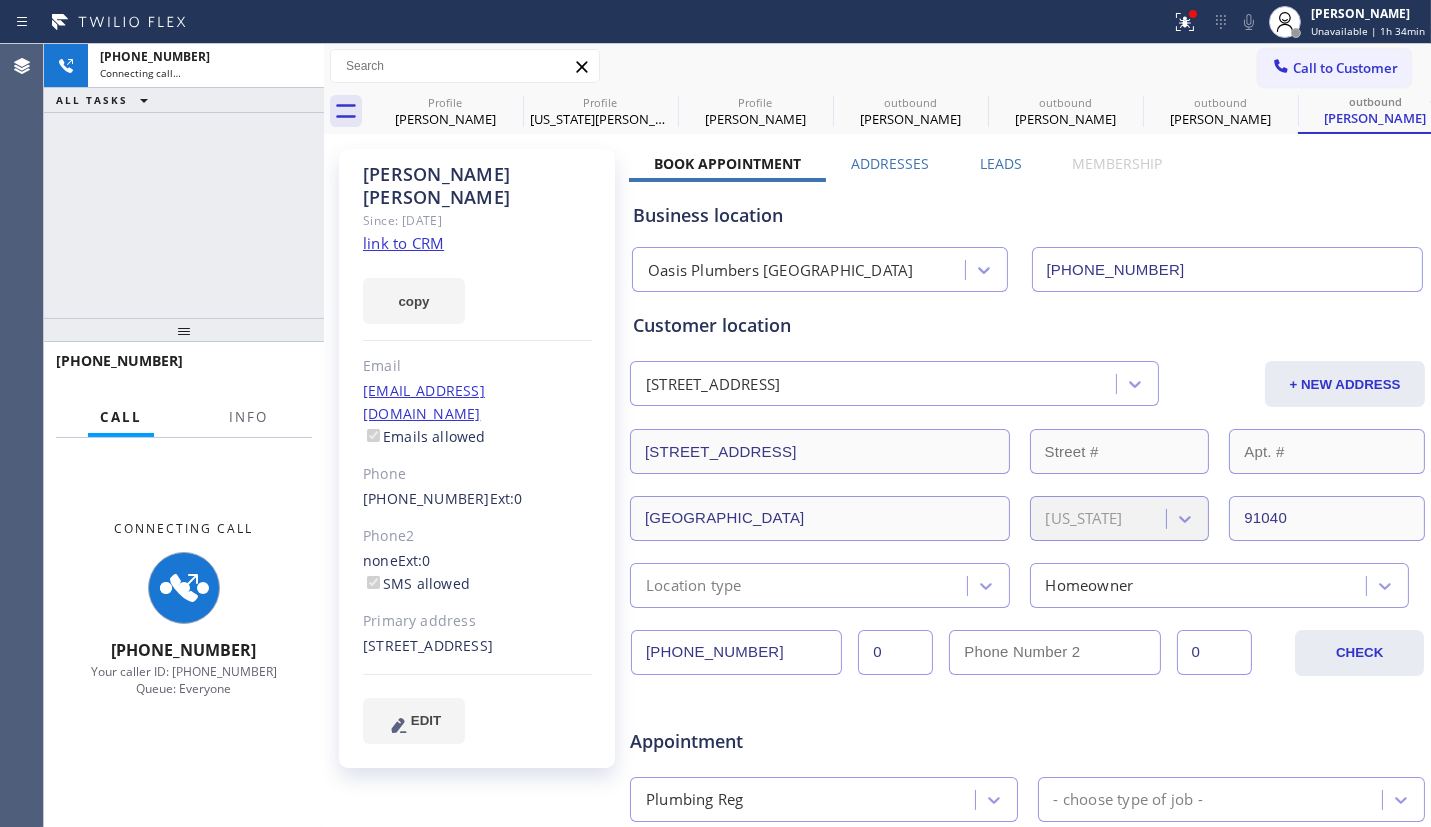 click on "[PHONE_NUMBER] Connecting call… ALL TASKS ALL TASKS ACTIVE TASKS TASKS IN WRAP UP" at bounding box center (184, 181) 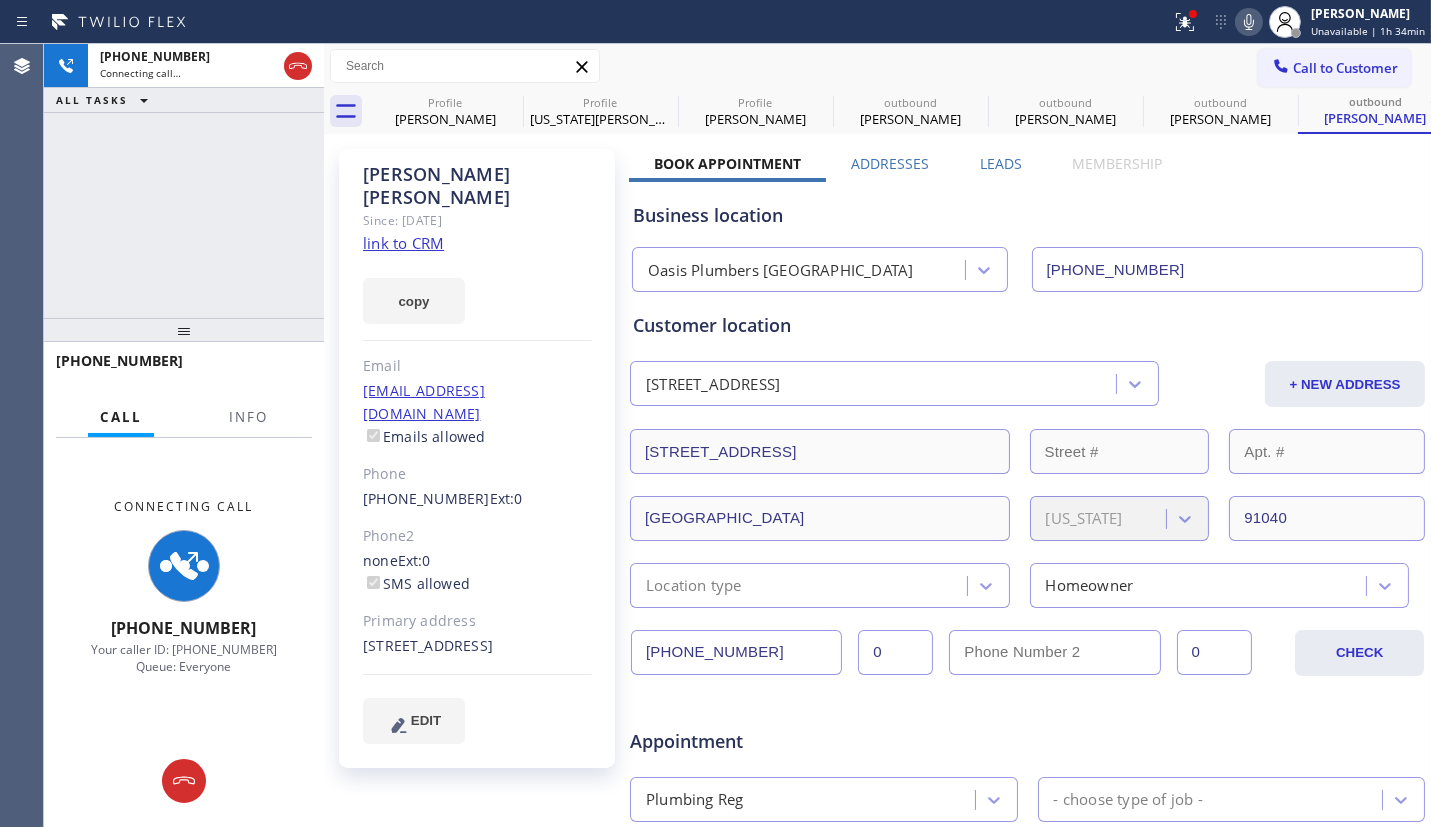 click 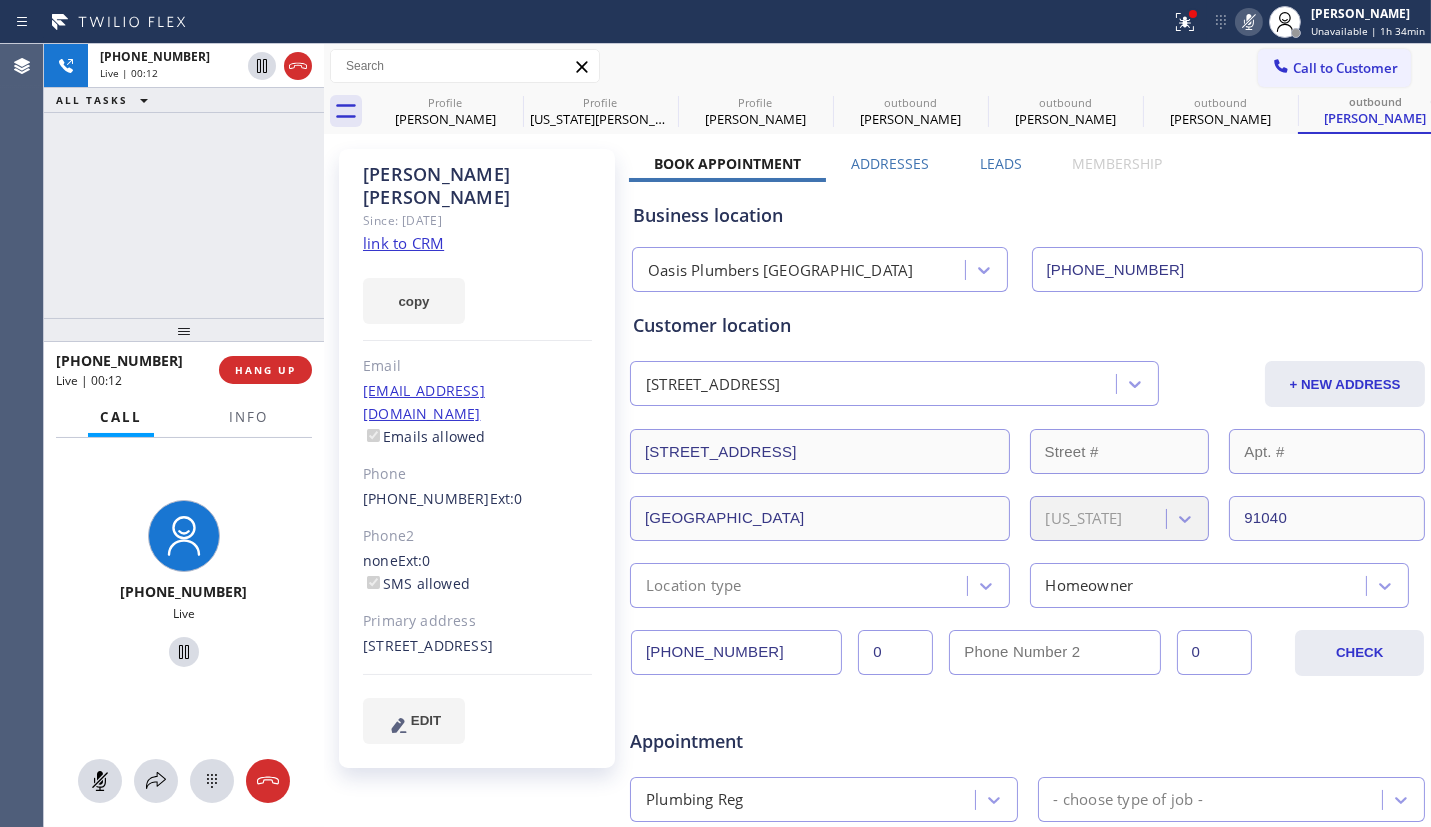 click 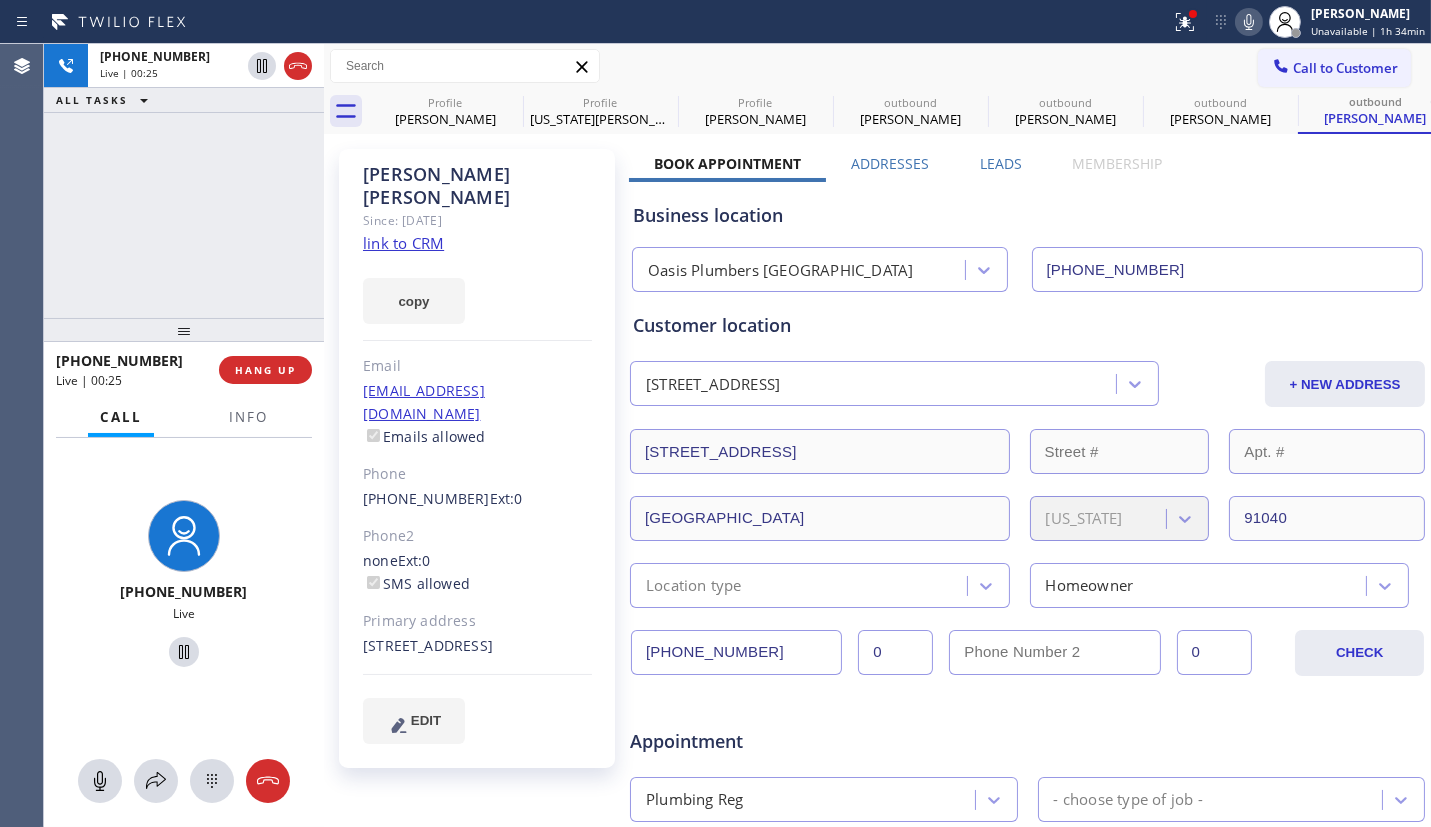 click on "[PHONE_NUMBER] Live | 00:25 ALL TASKS ALL TASKS ACTIVE TASKS TASKS IN WRAP UP" at bounding box center (184, 181) 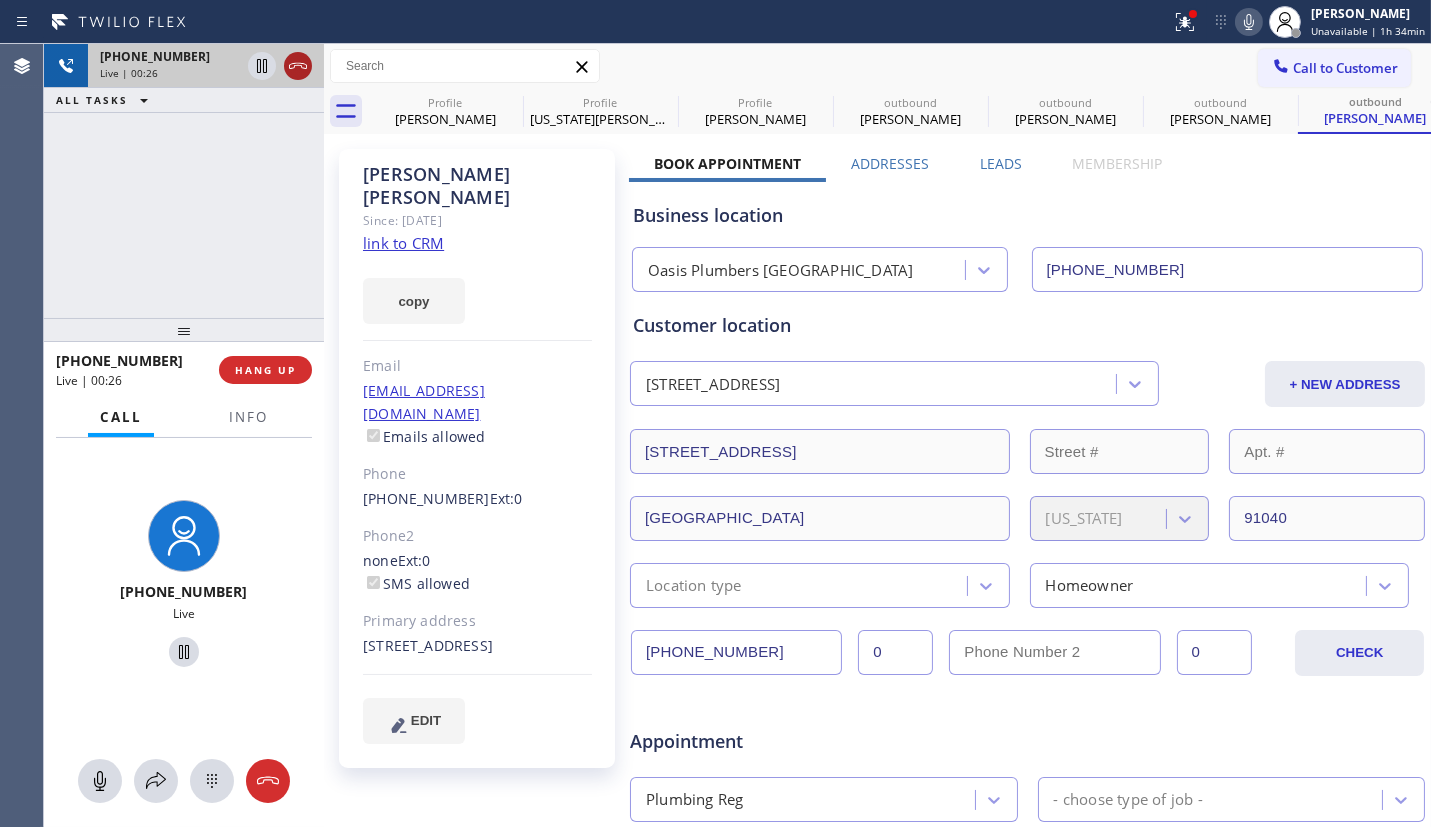 click 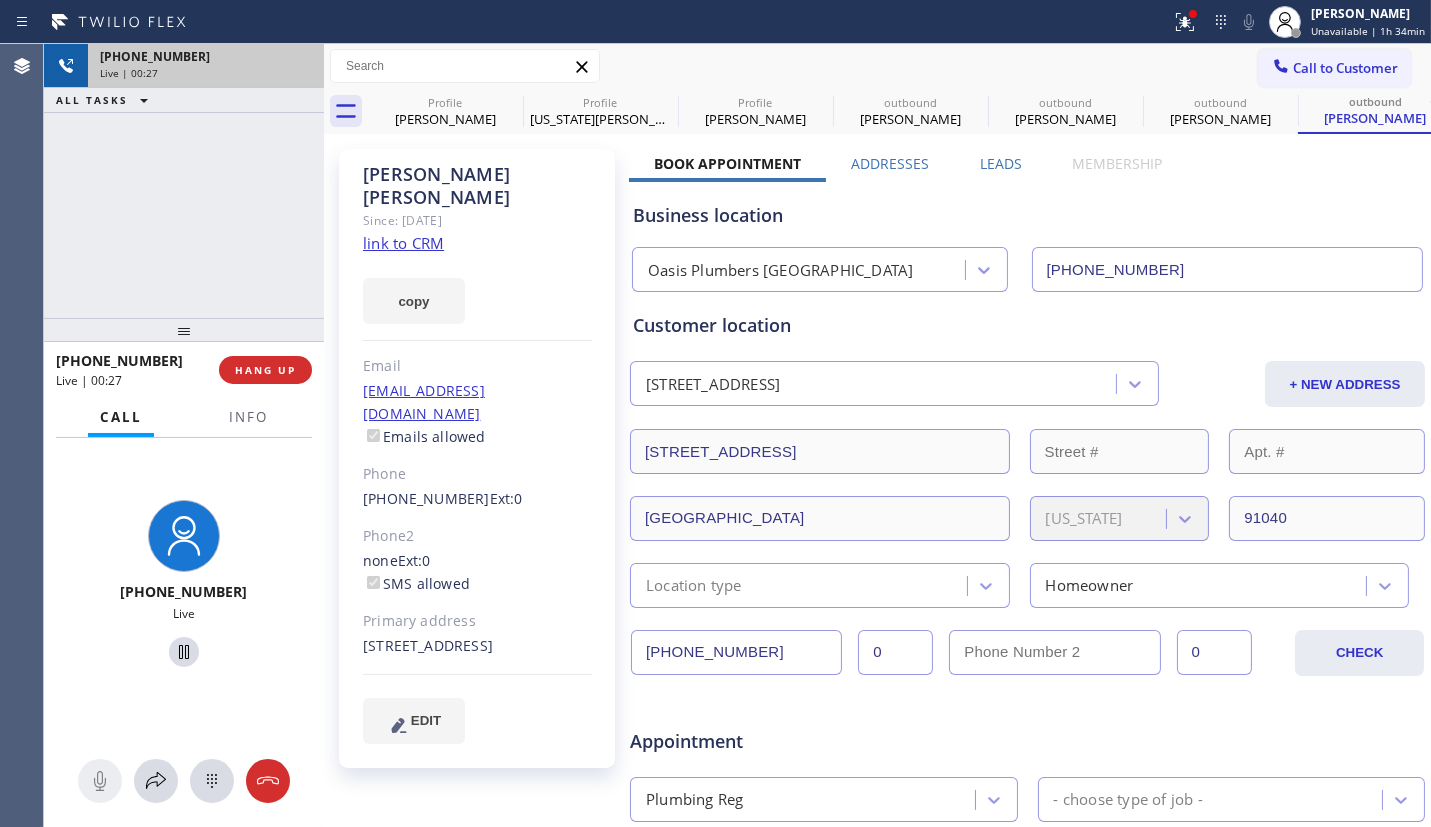 click on "[PHONE_NUMBER] Live | 00:27 ALL TASKS ALL TASKS ACTIVE TASKS TASKS IN WRAP UP" at bounding box center [184, 181] 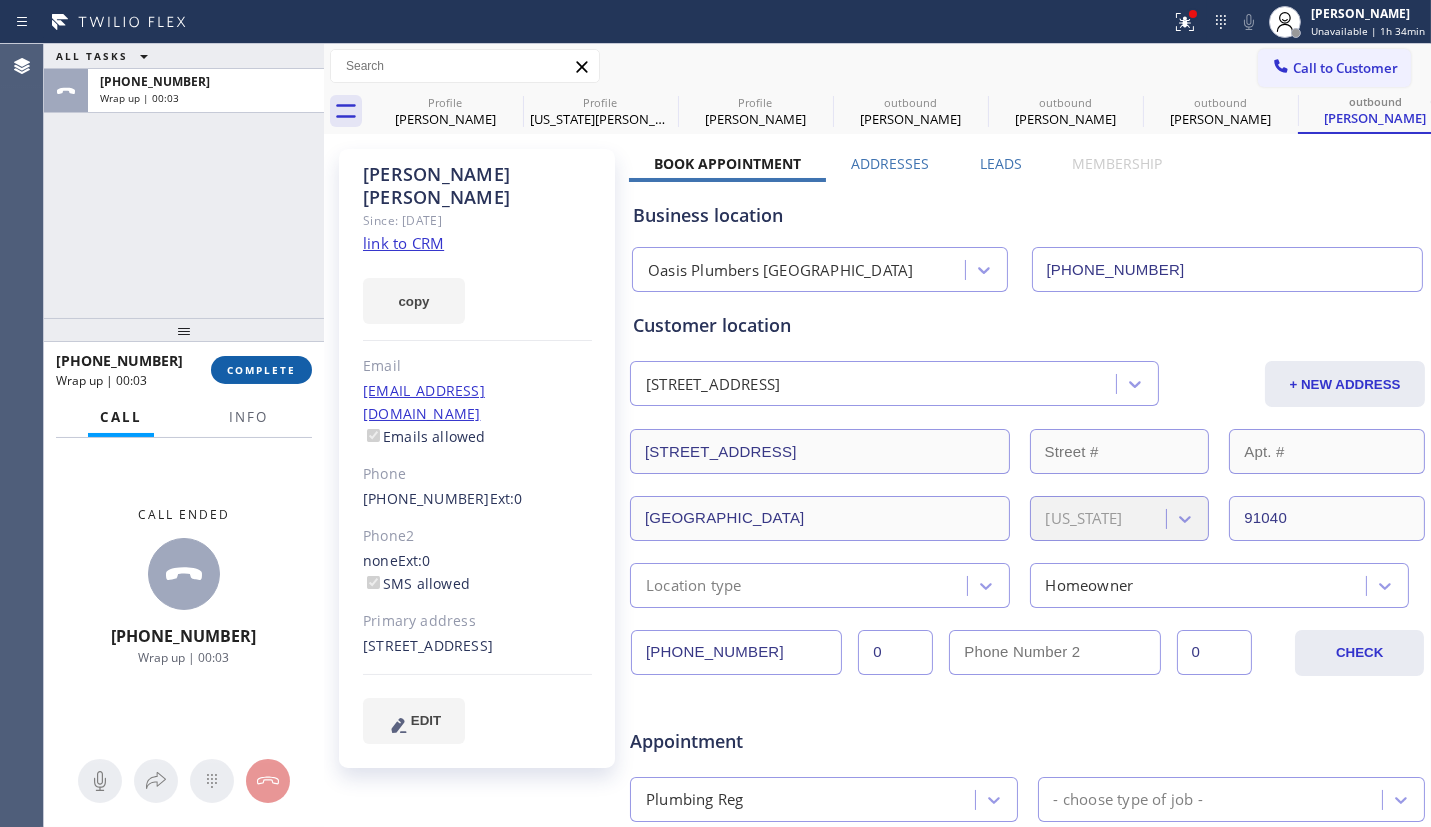 click on "COMPLETE" at bounding box center (261, 370) 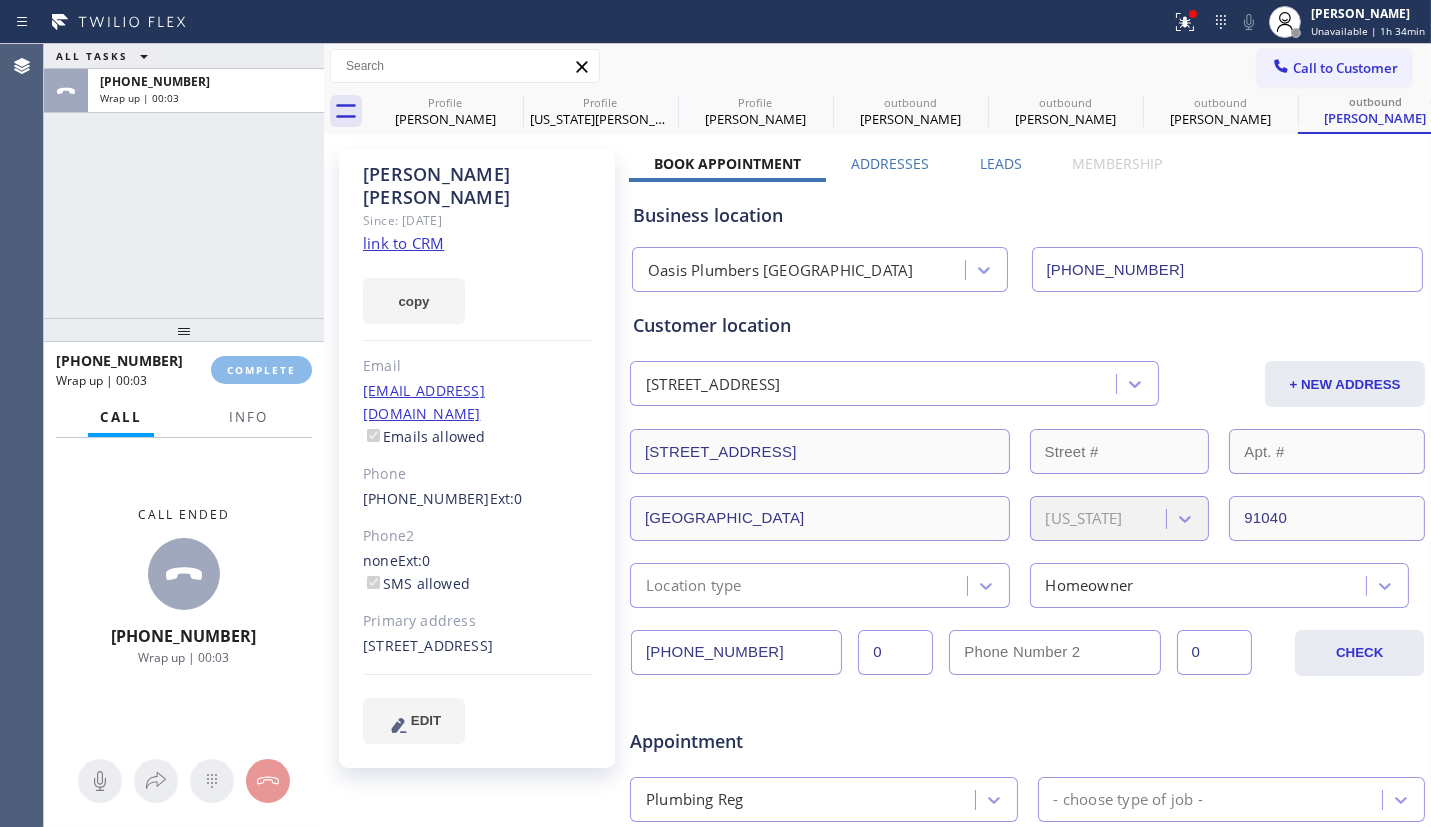 click on "ALL TASKS ALL TASKS ACTIVE TASKS TASKS IN WRAP UP [PHONE_NUMBER] Wrap up | 00:03" at bounding box center [184, 181] 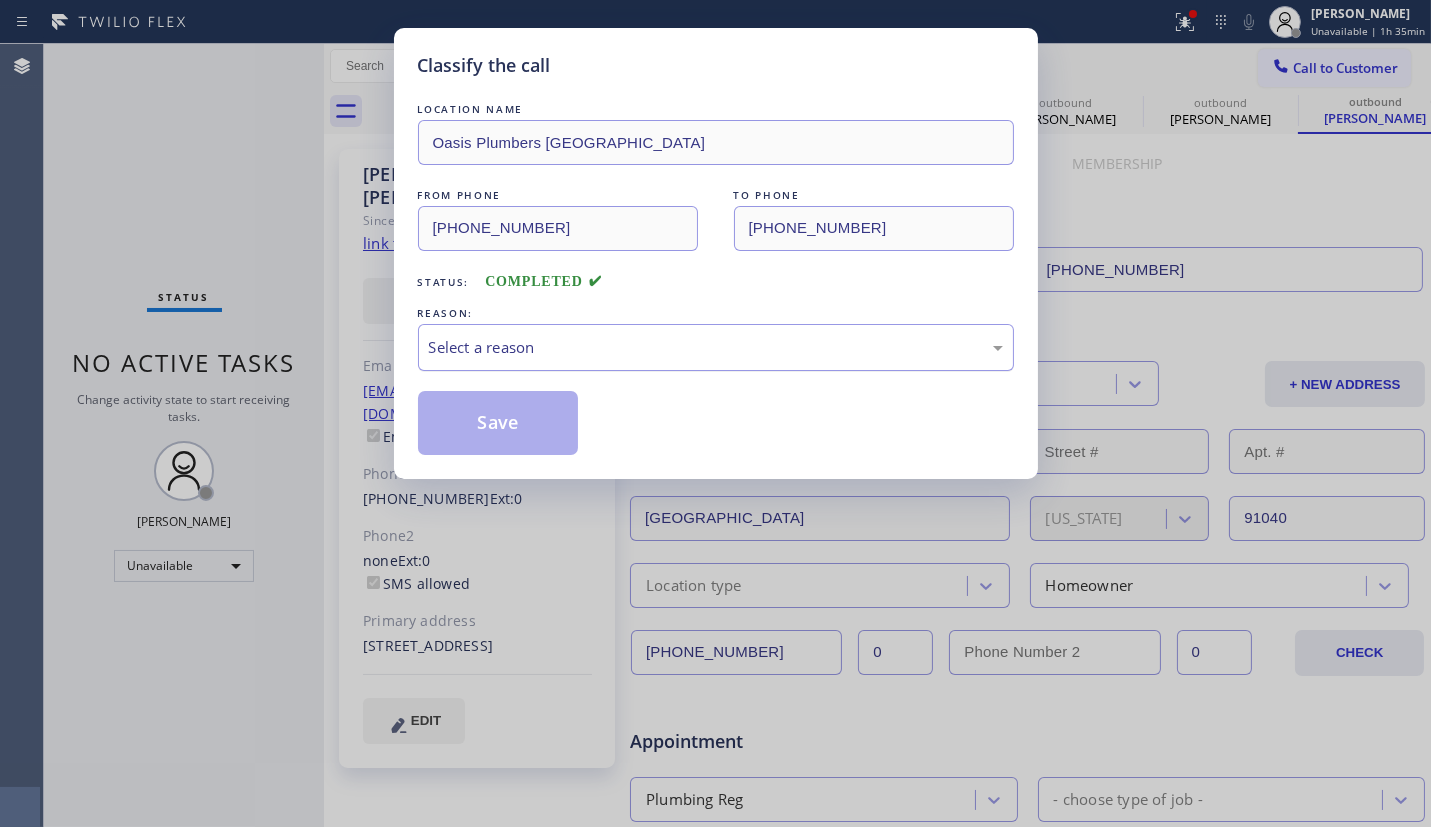 click on "Select a reason" at bounding box center [716, 347] 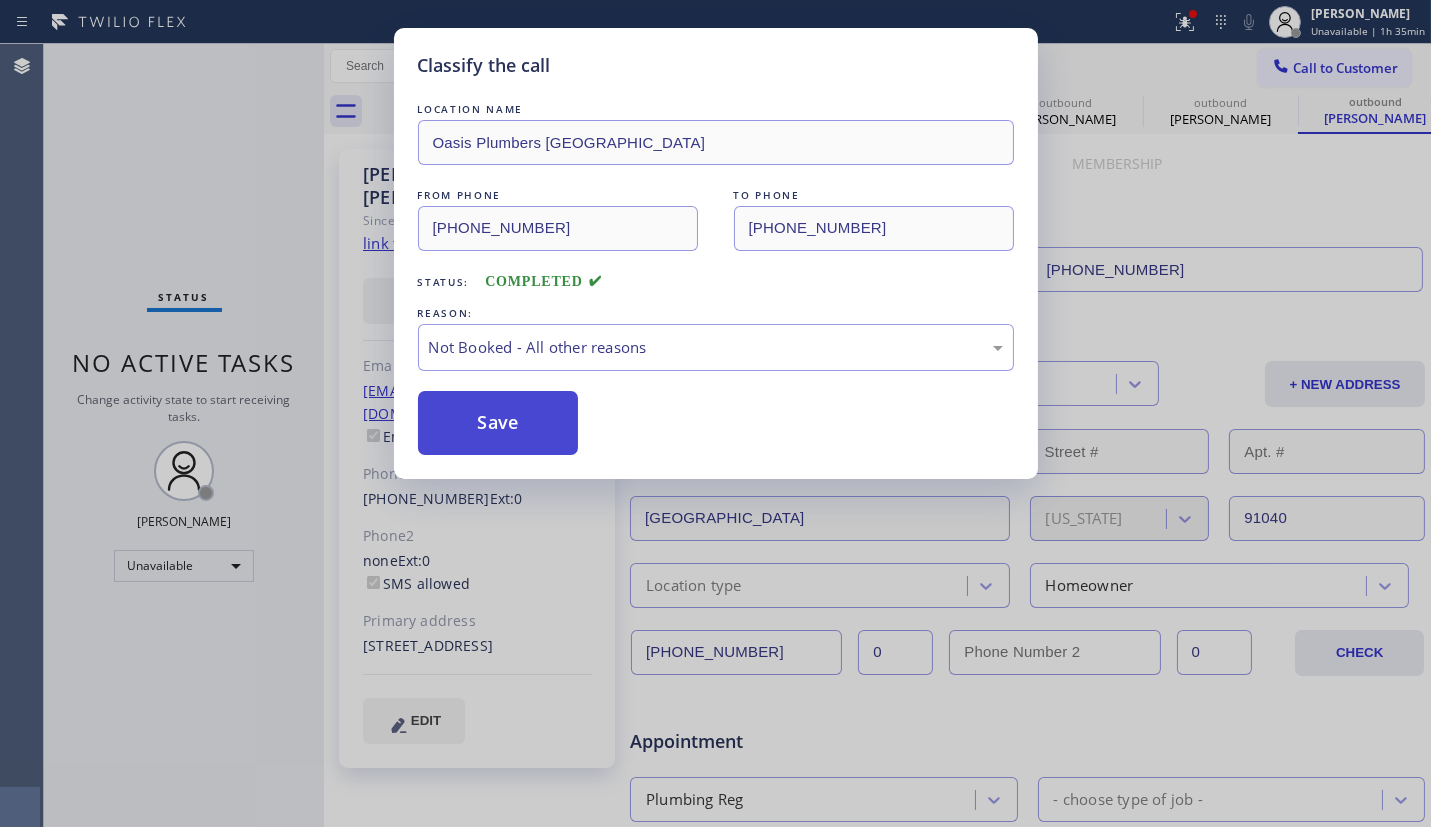 click on "Save" at bounding box center [498, 423] 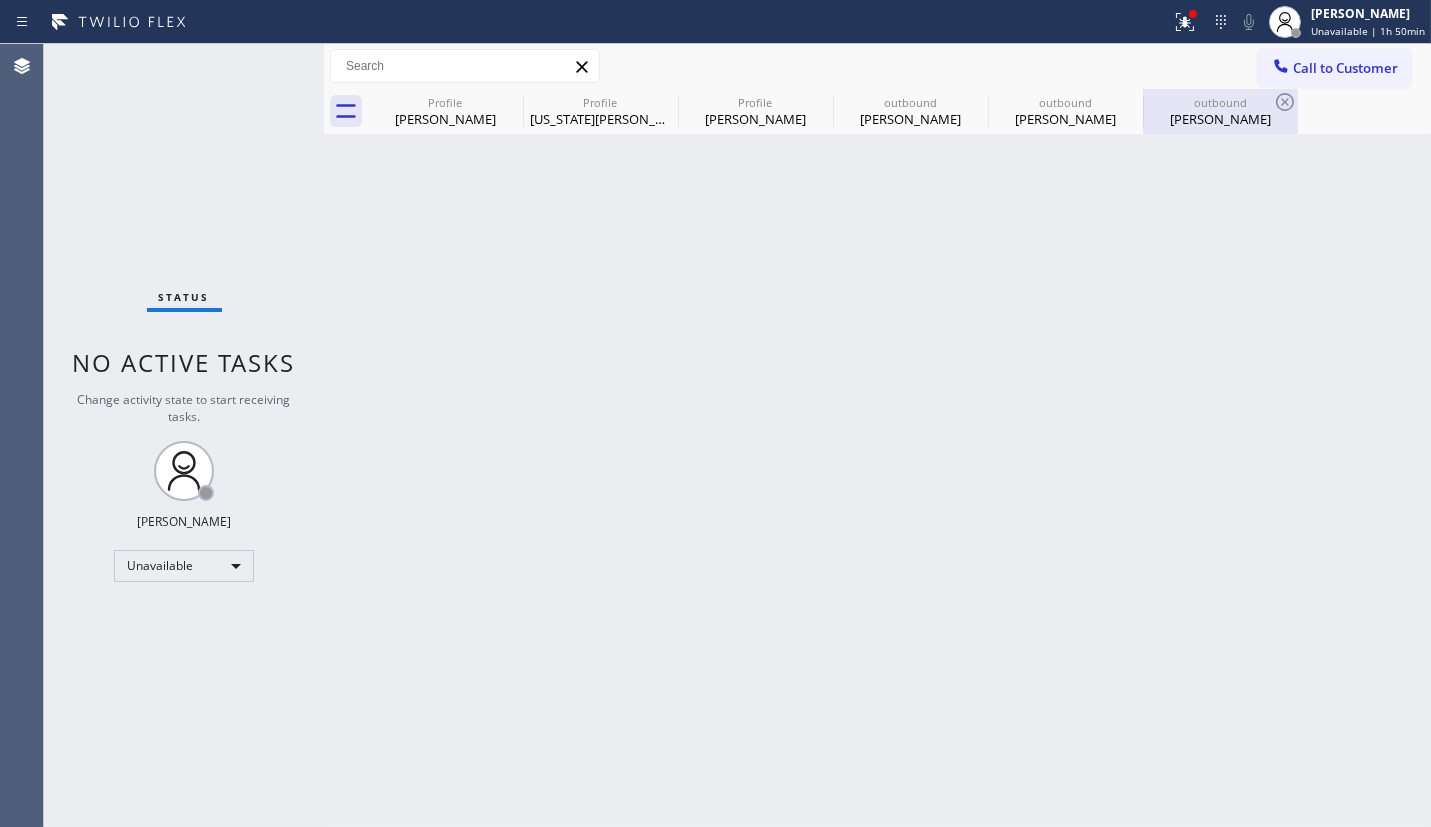 click on "[PERSON_NAME]" at bounding box center (1220, 119) 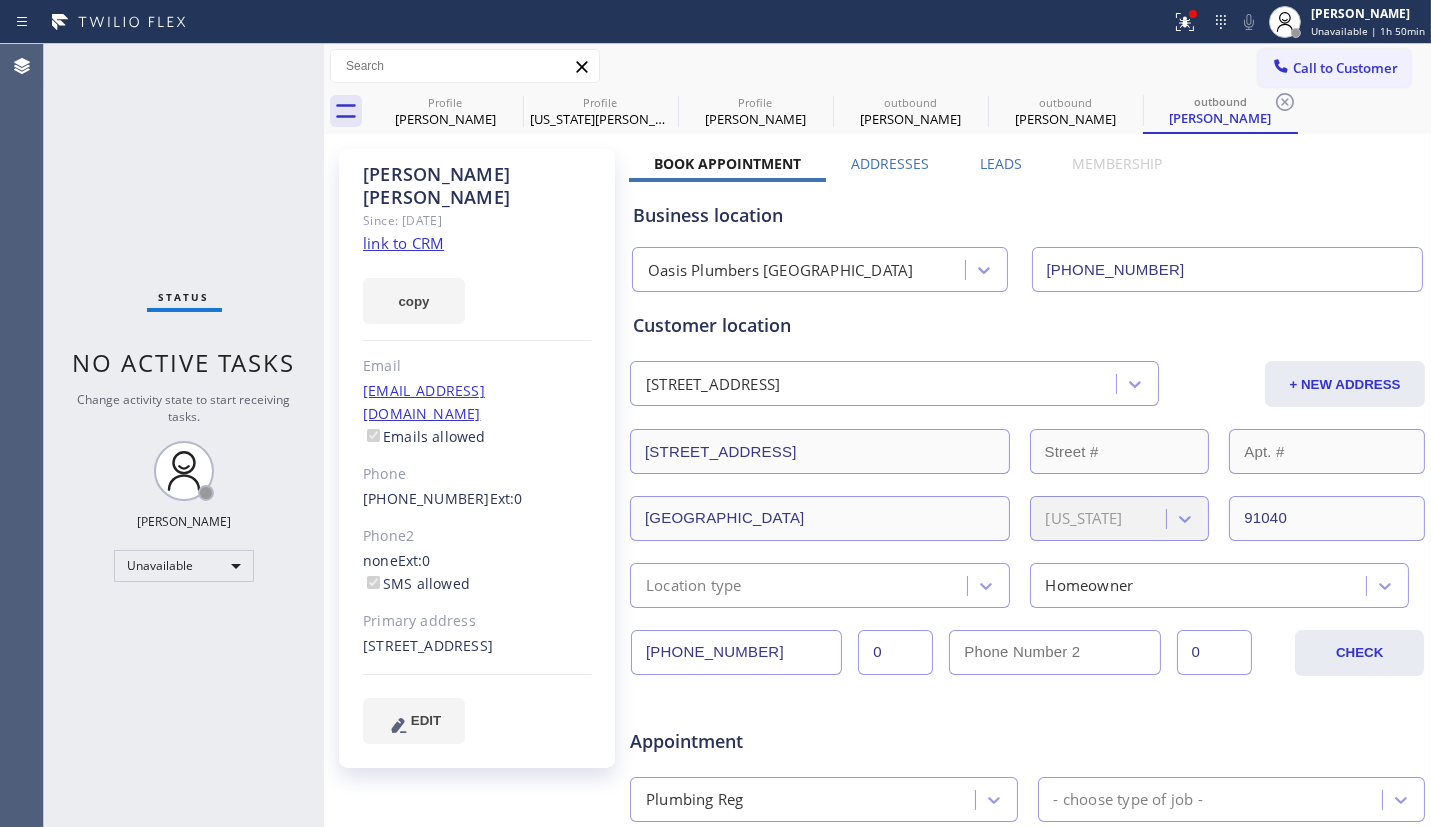click on "link to CRM" 